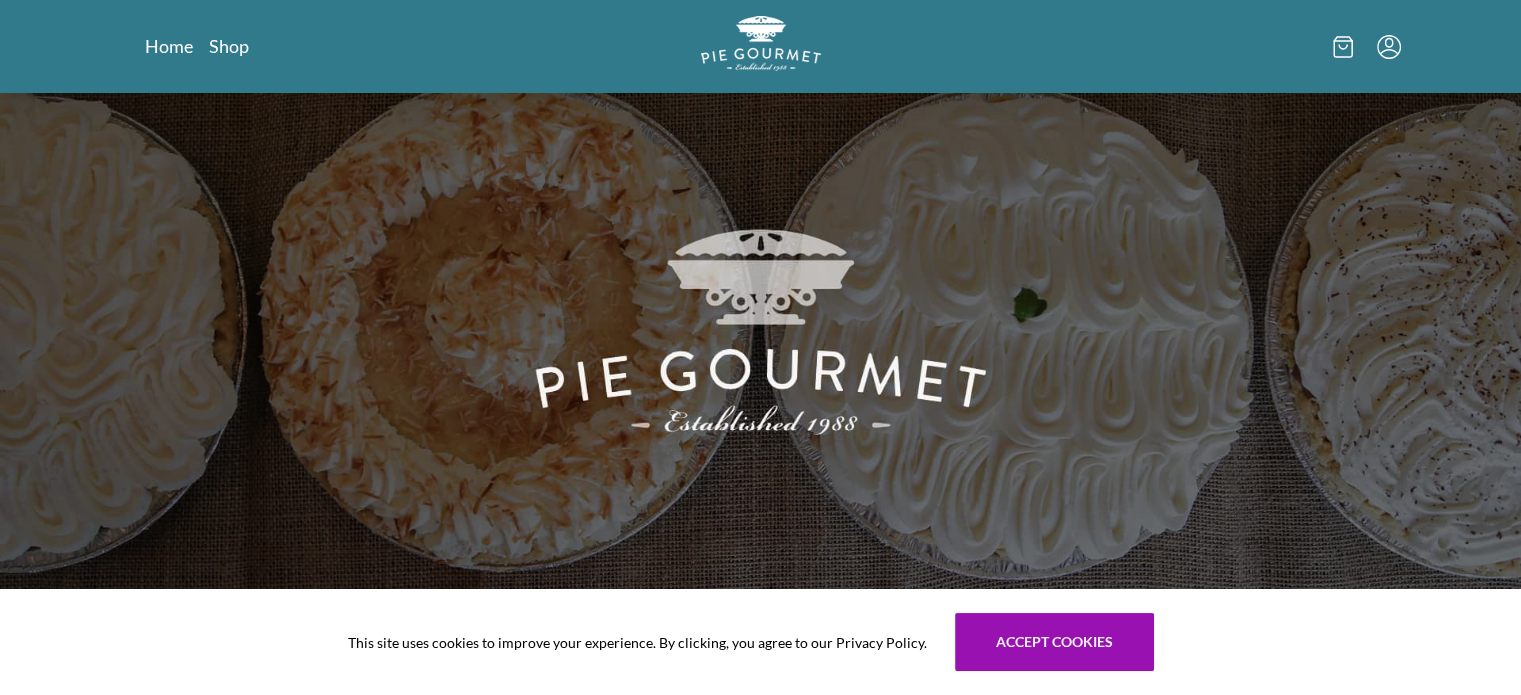 scroll, scrollTop: 100, scrollLeft: 0, axis: vertical 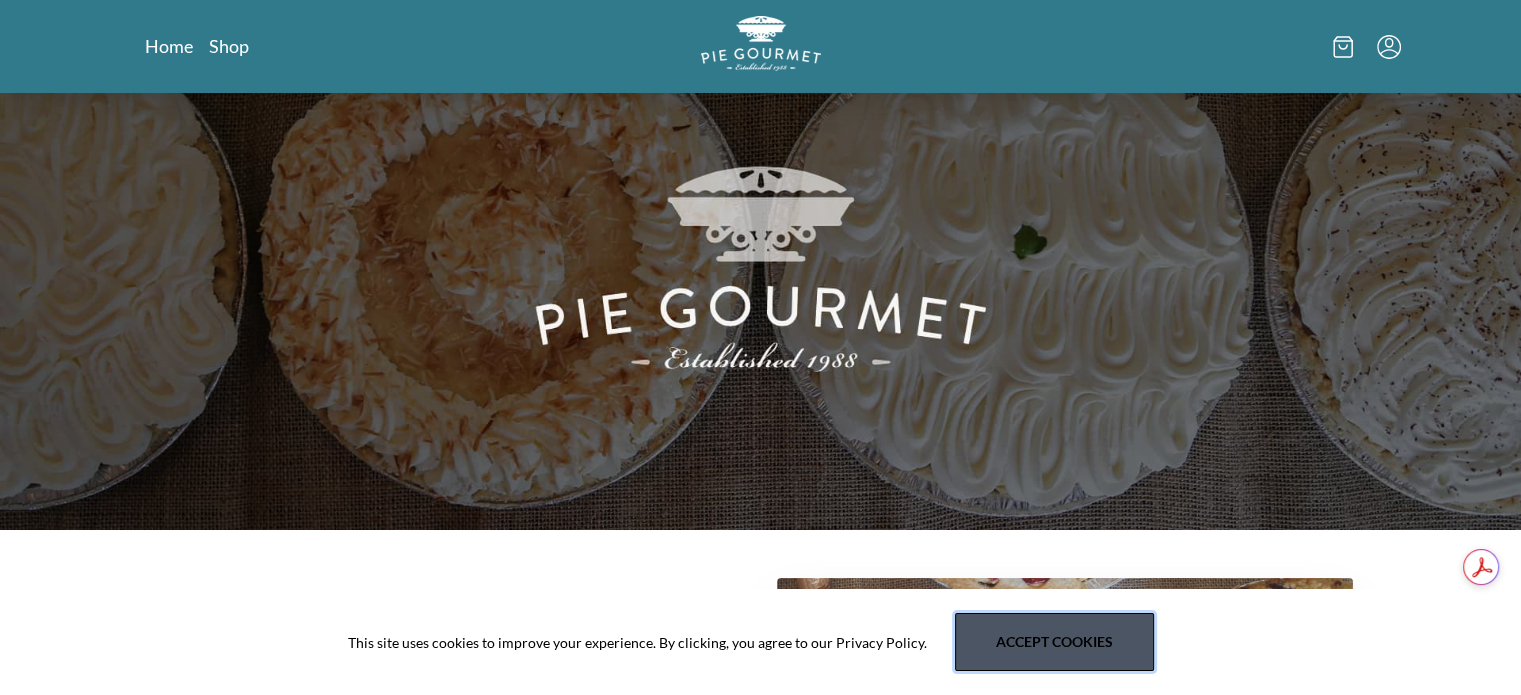 click on "Accept cookies" at bounding box center (1054, 642) 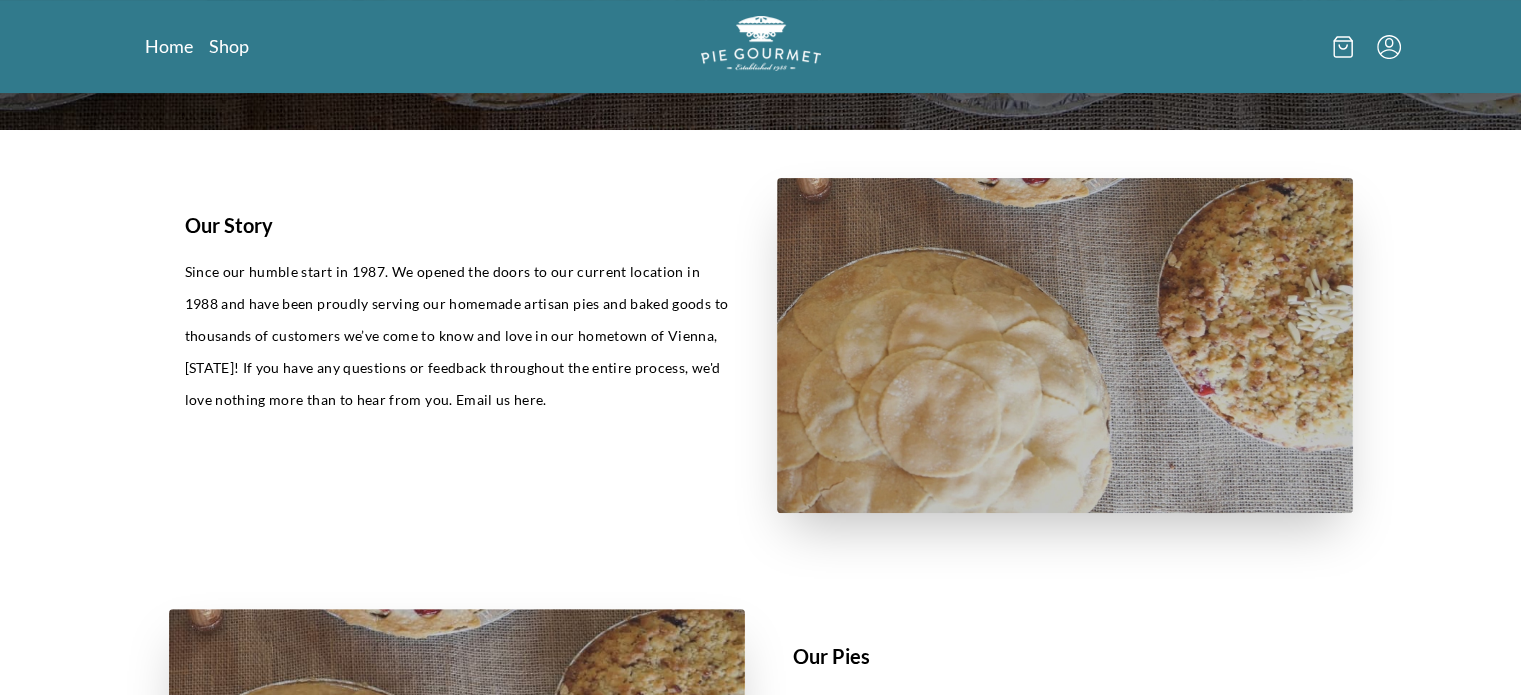 scroll, scrollTop: 800, scrollLeft: 0, axis: vertical 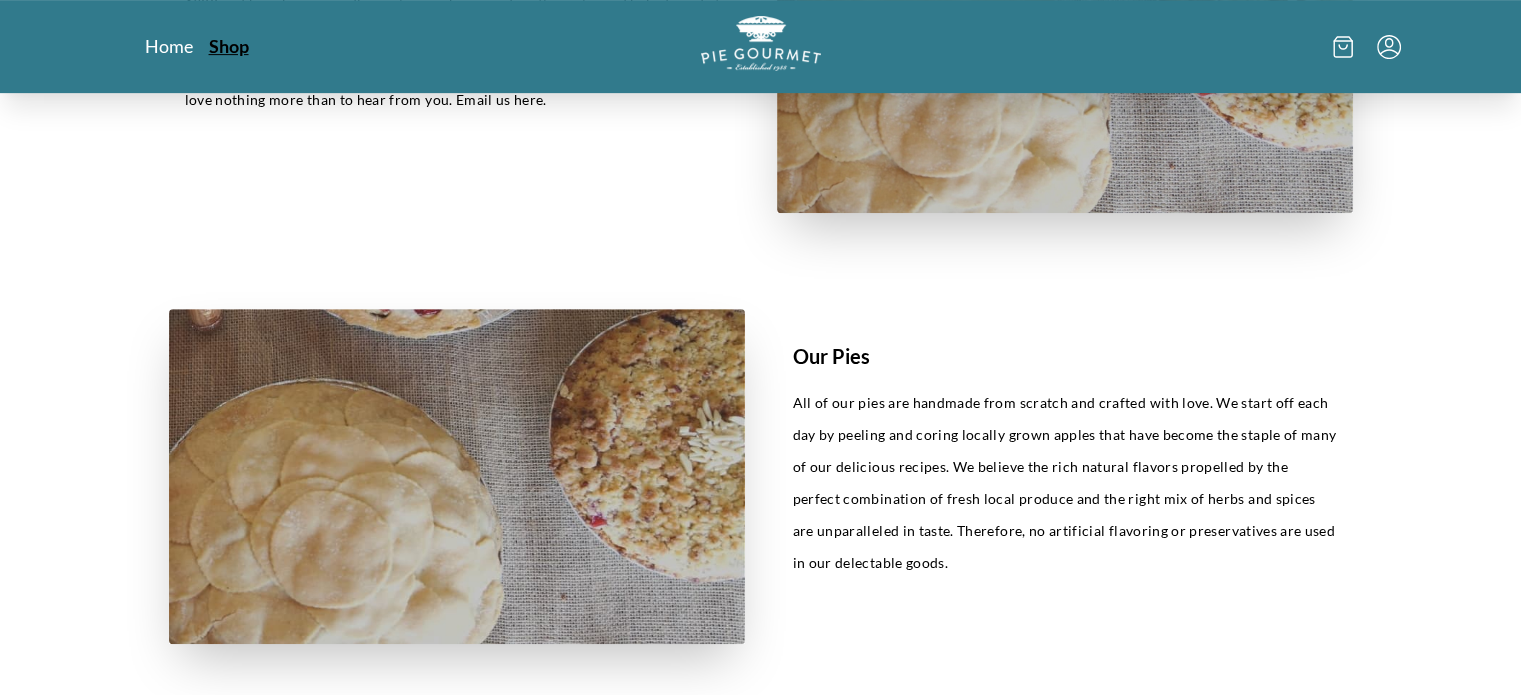 click on "Shop" at bounding box center [229, 46] 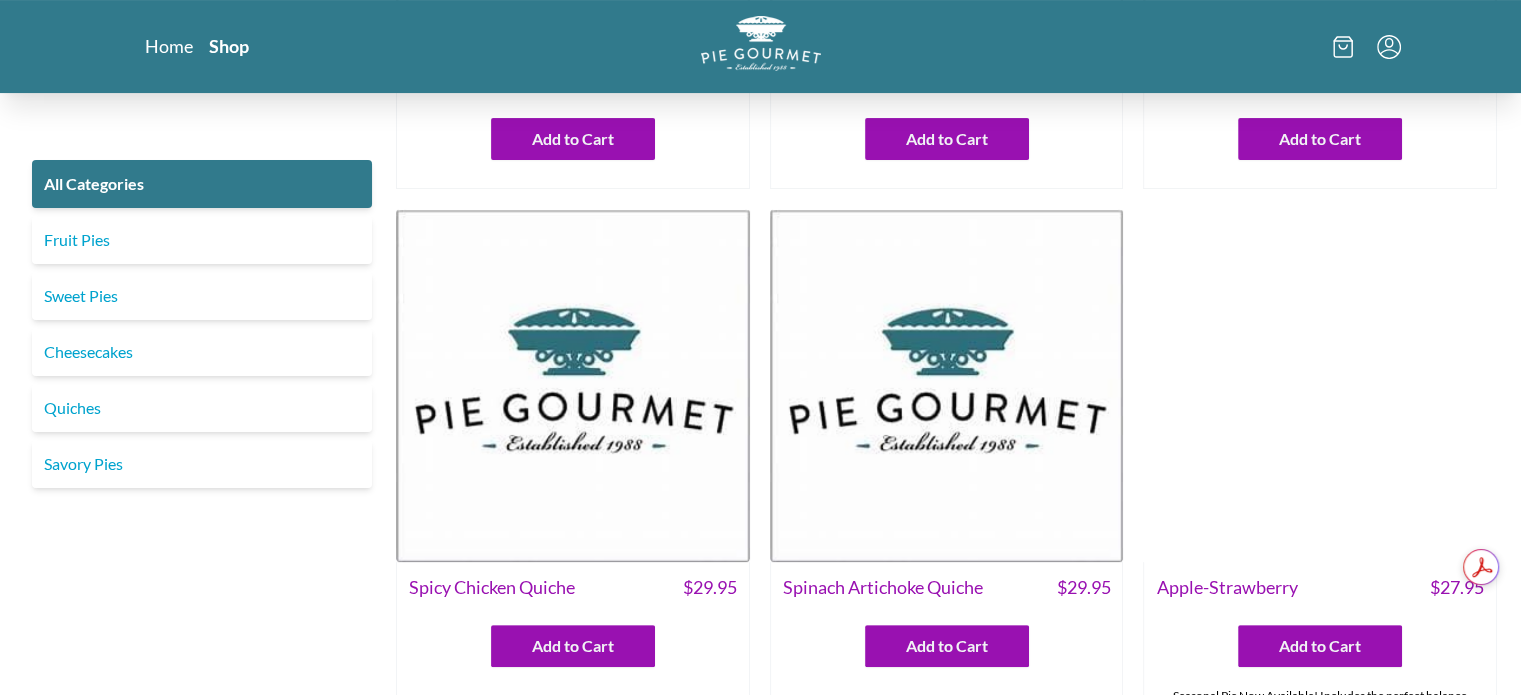 scroll, scrollTop: 500, scrollLeft: 0, axis: vertical 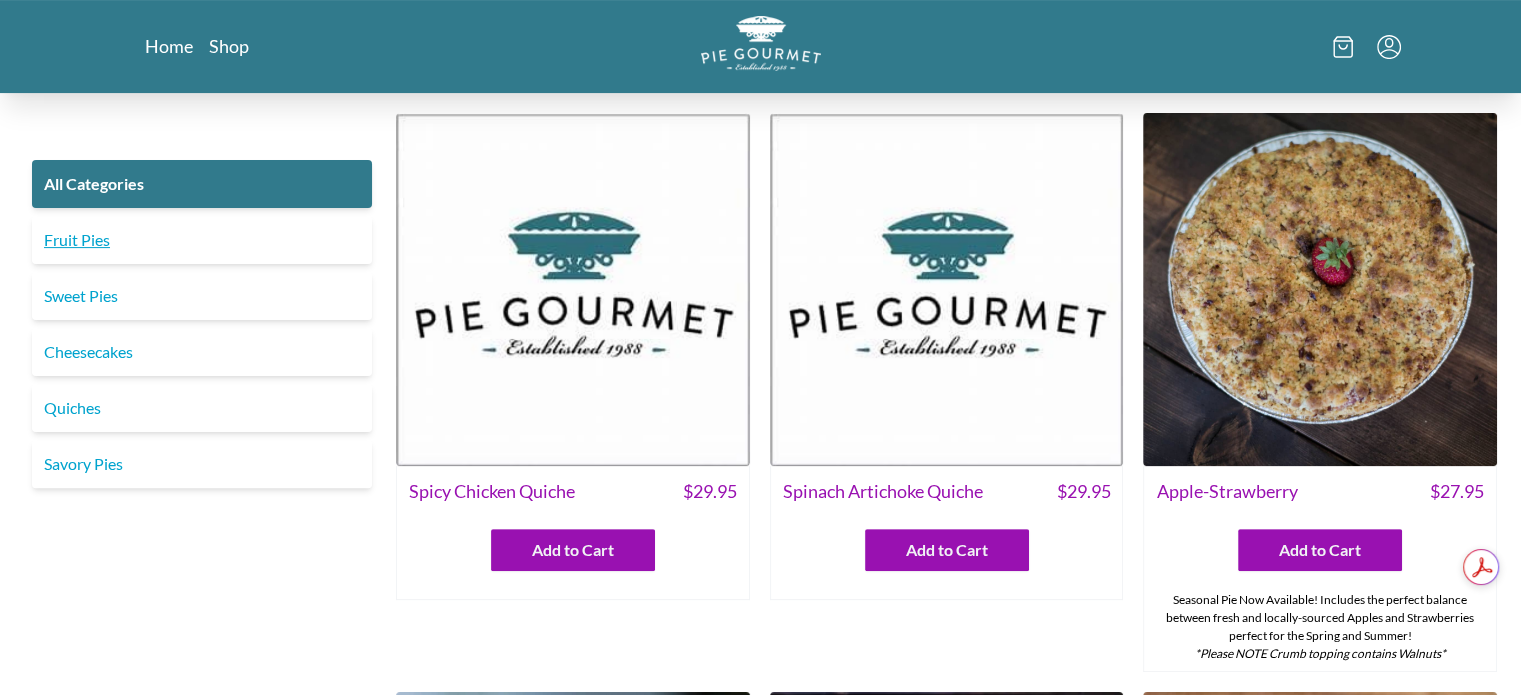 click on "Fruit Pies" at bounding box center (202, 240) 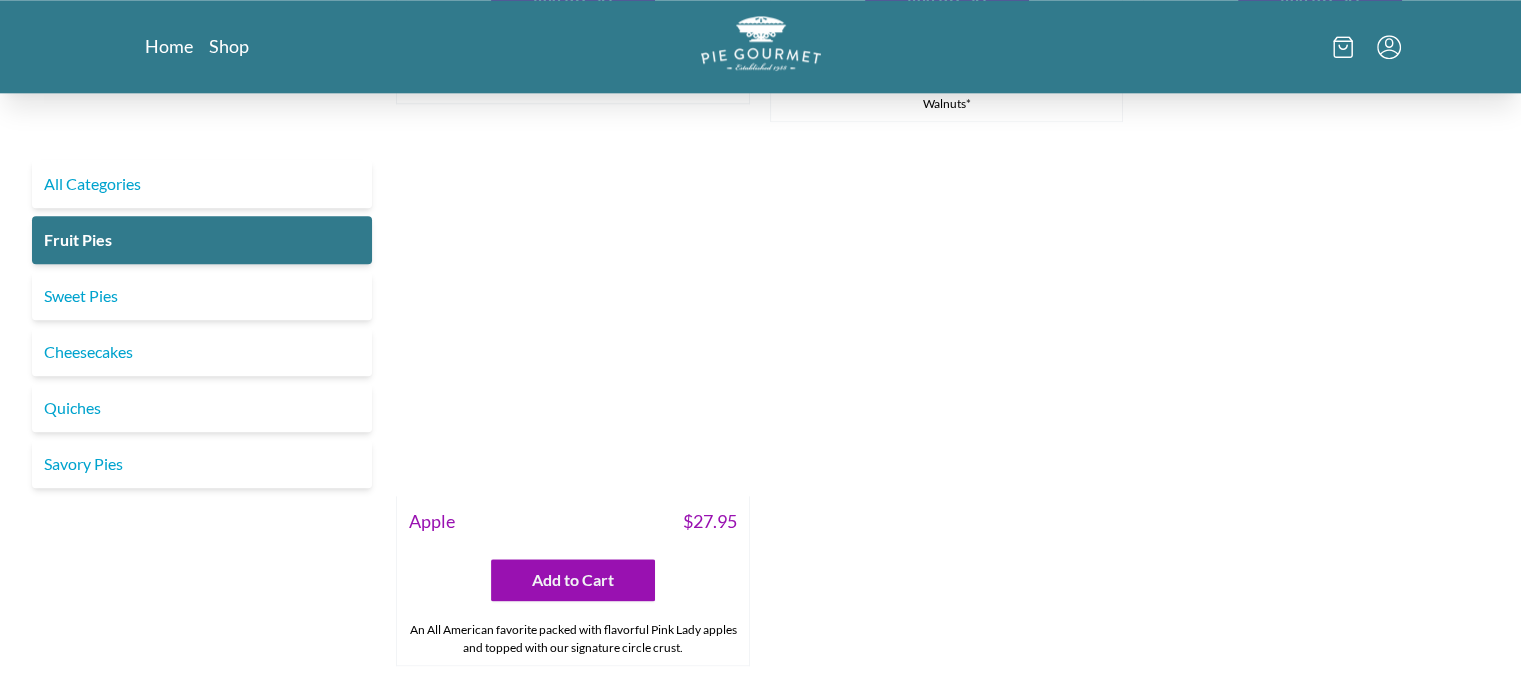 scroll, scrollTop: 2300, scrollLeft: 0, axis: vertical 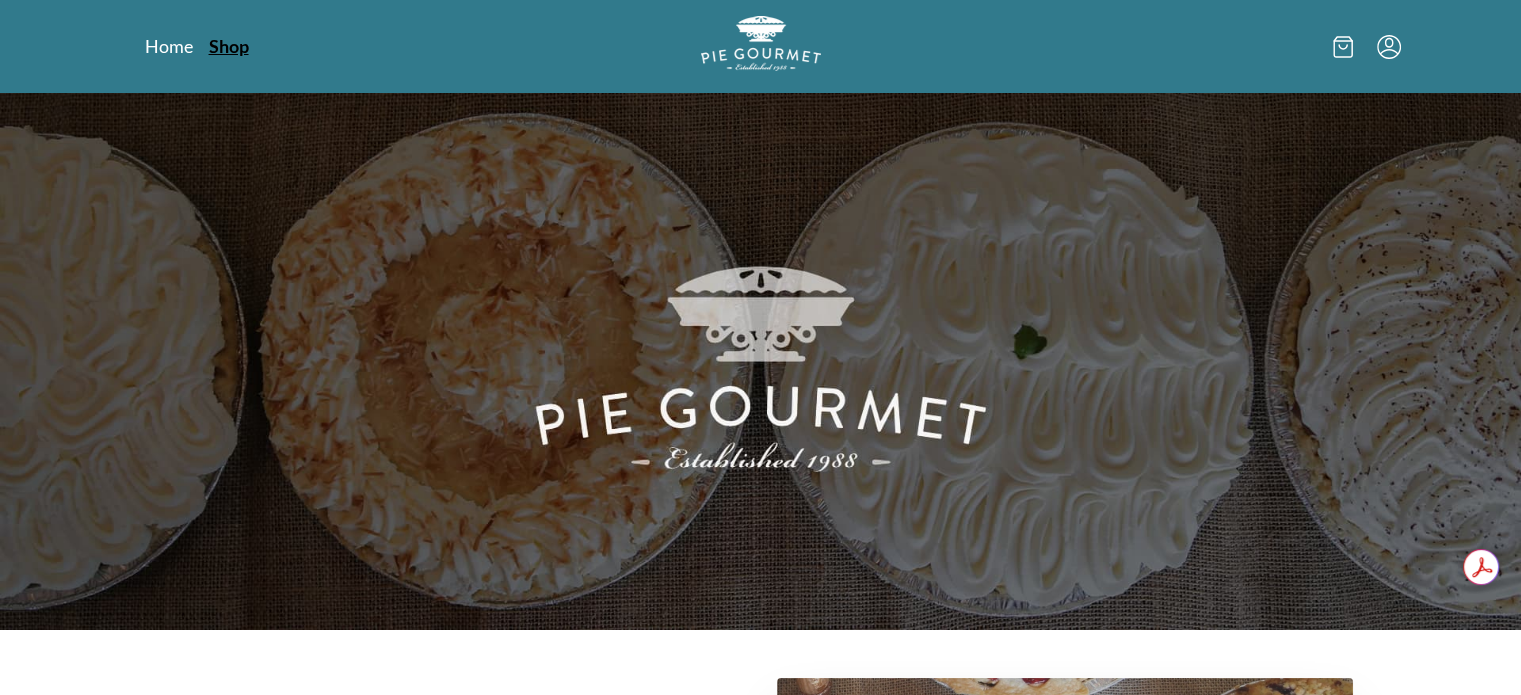 click on "Shop" at bounding box center (229, 46) 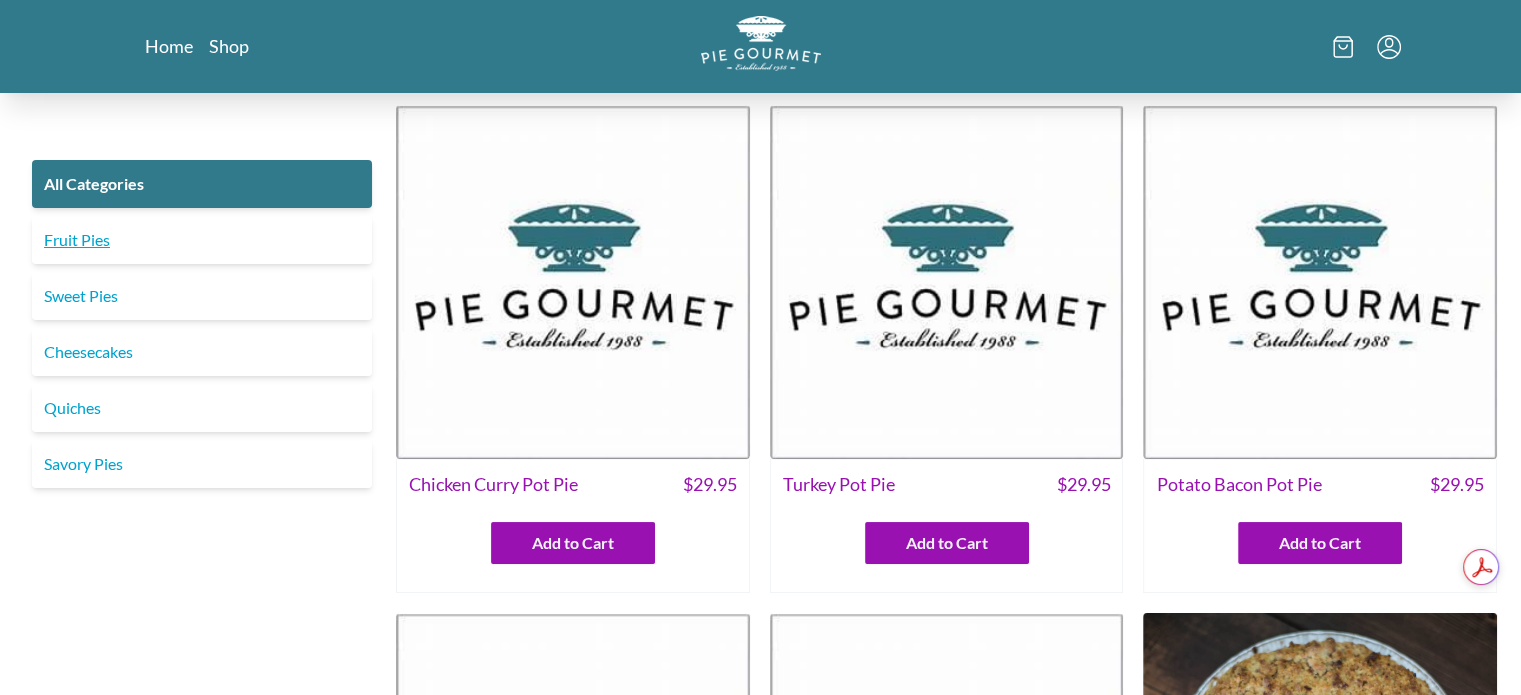 click on "Fruit Pies" at bounding box center [202, 240] 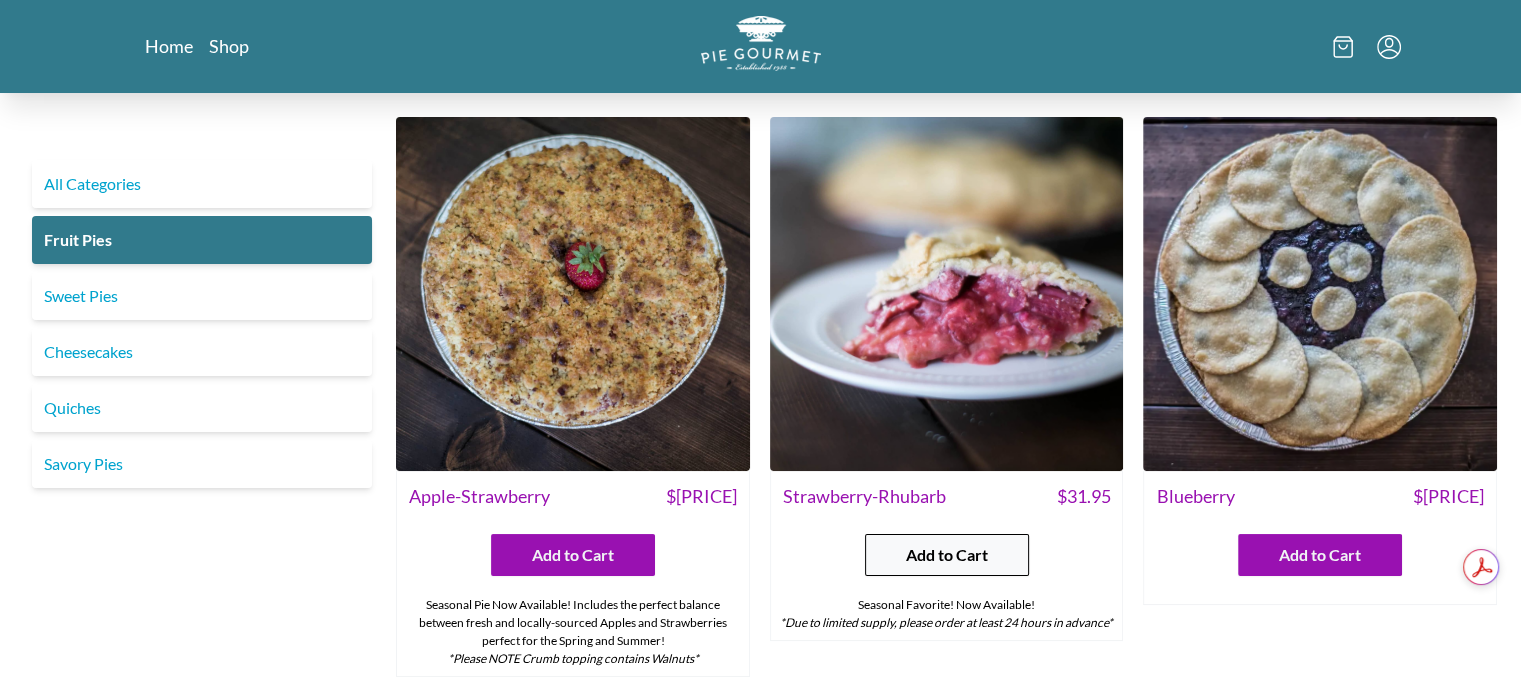 click on "Add to Cart" at bounding box center (947, 555) 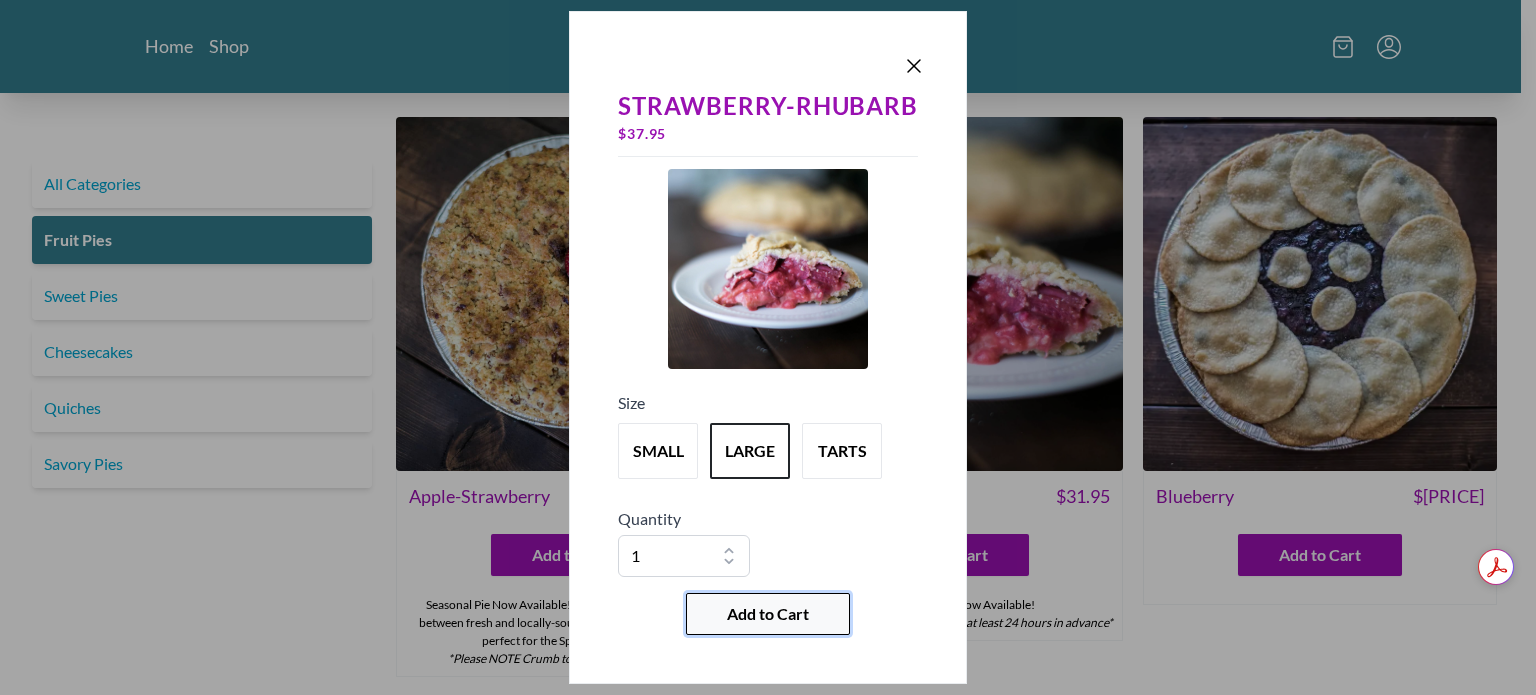 click on "Add to Cart" at bounding box center (768, 614) 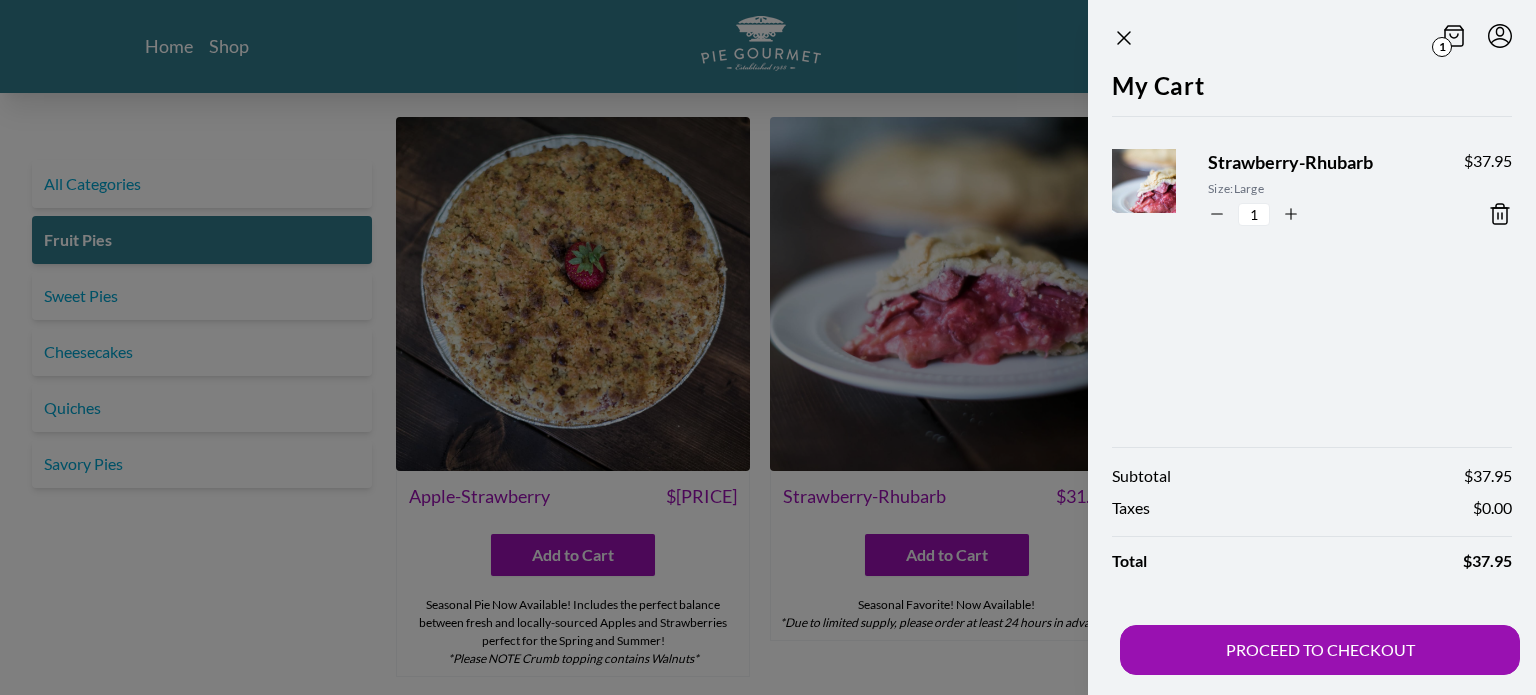 click at bounding box center (768, 347) 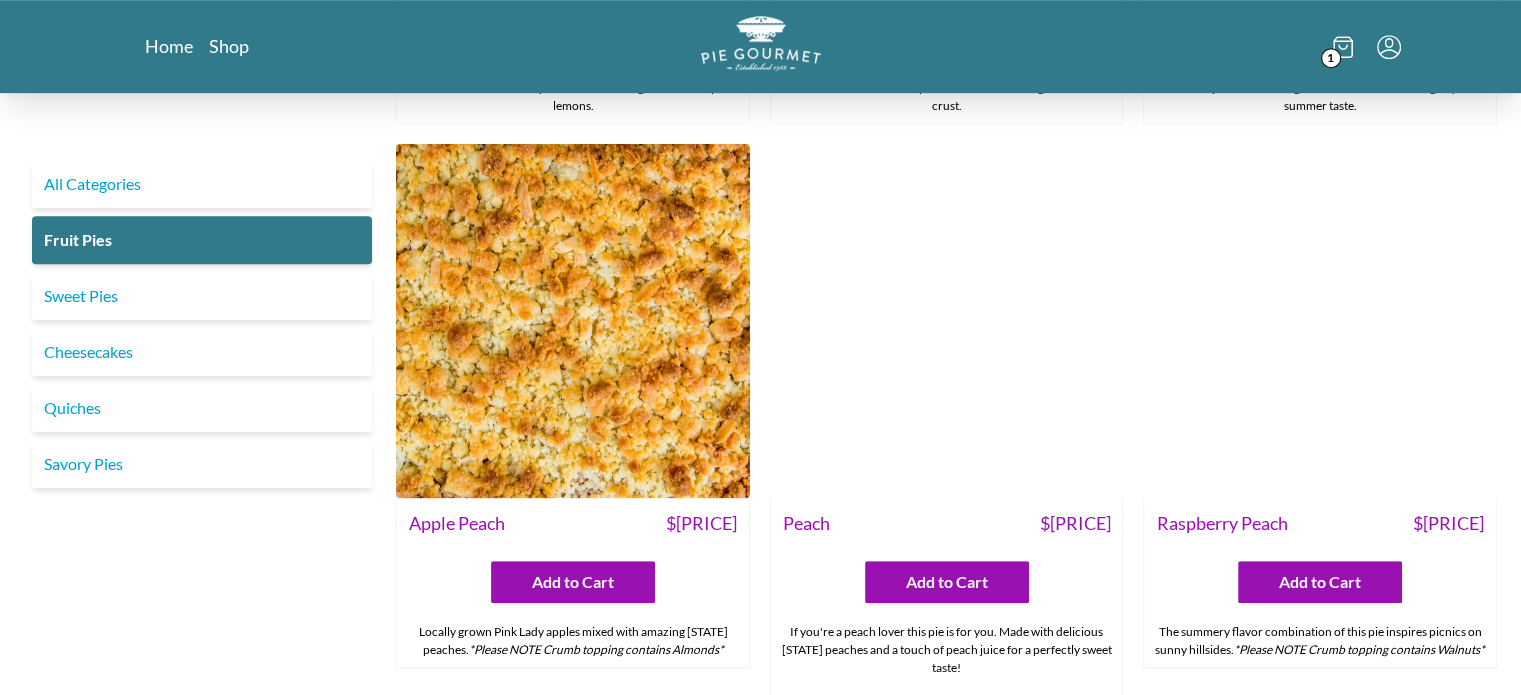 scroll, scrollTop: 1100, scrollLeft: 0, axis: vertical 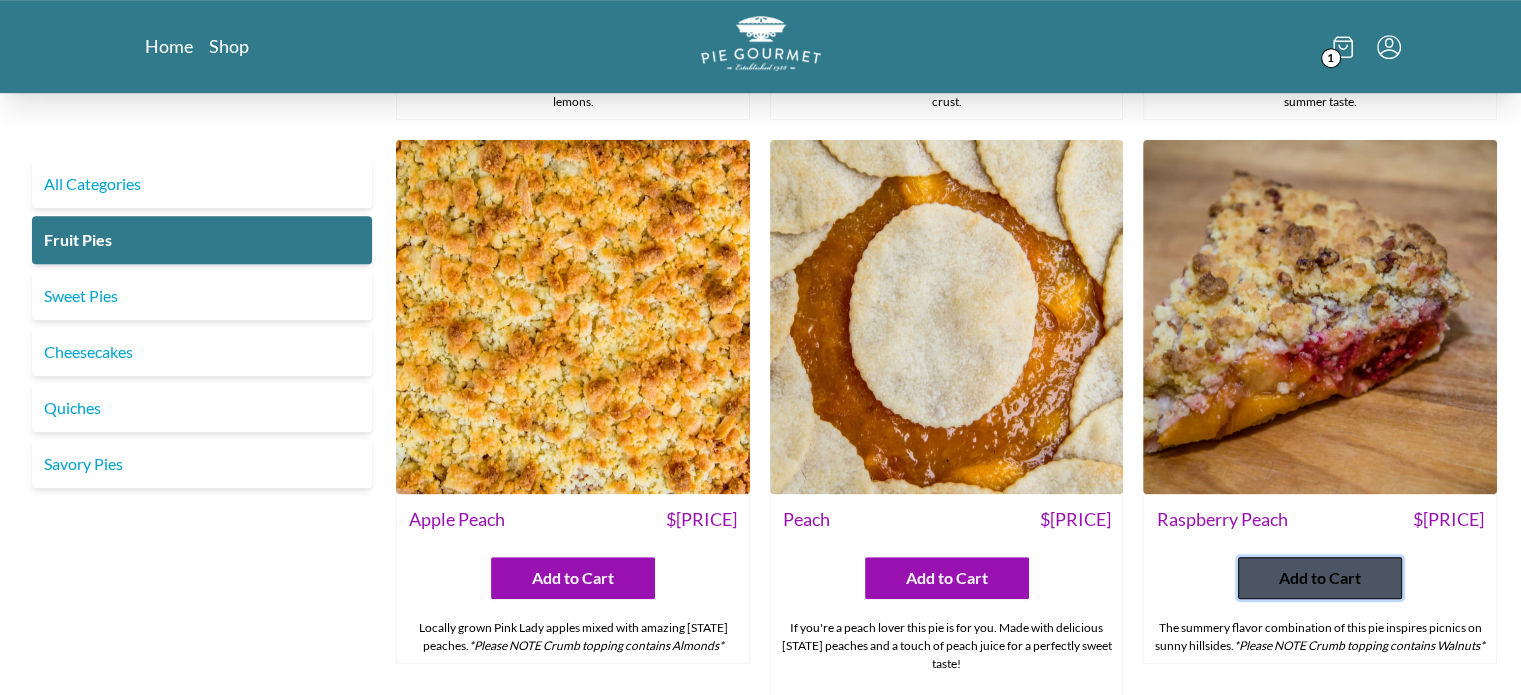click on "Add to Cart" at bounding box center [1320, 578] 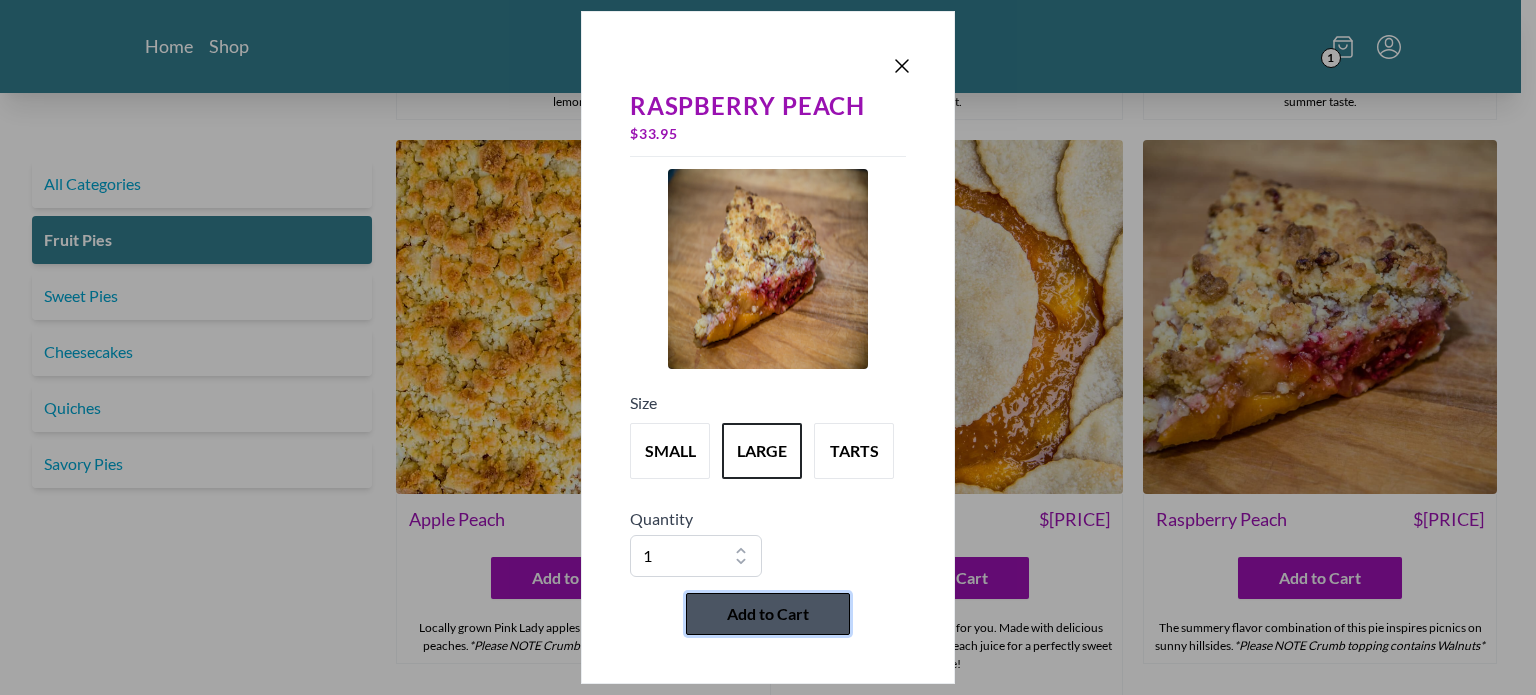 click on "Add to Cart" at bounding box center [768, 614] 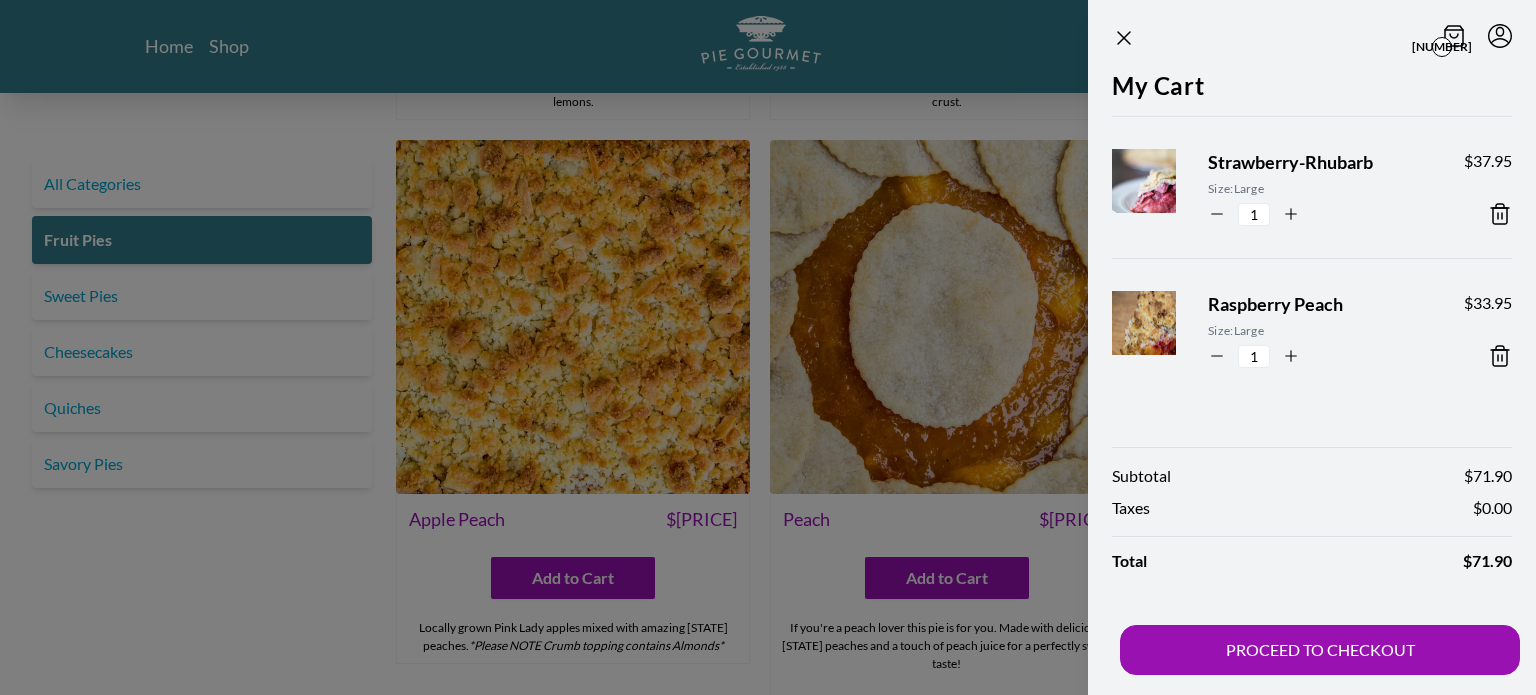 click at bounding box center (768, 347) 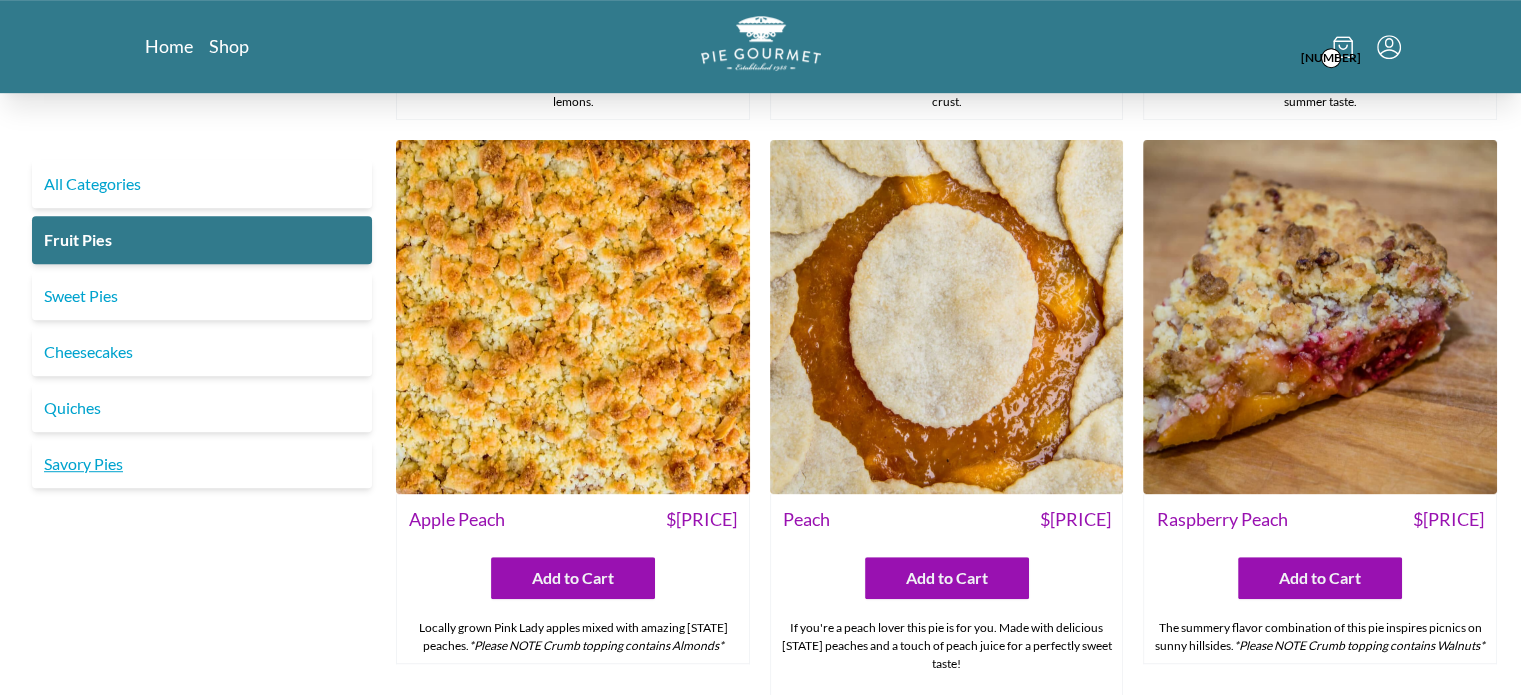 click on "Savory Pies" at bounding box center [202, 464] 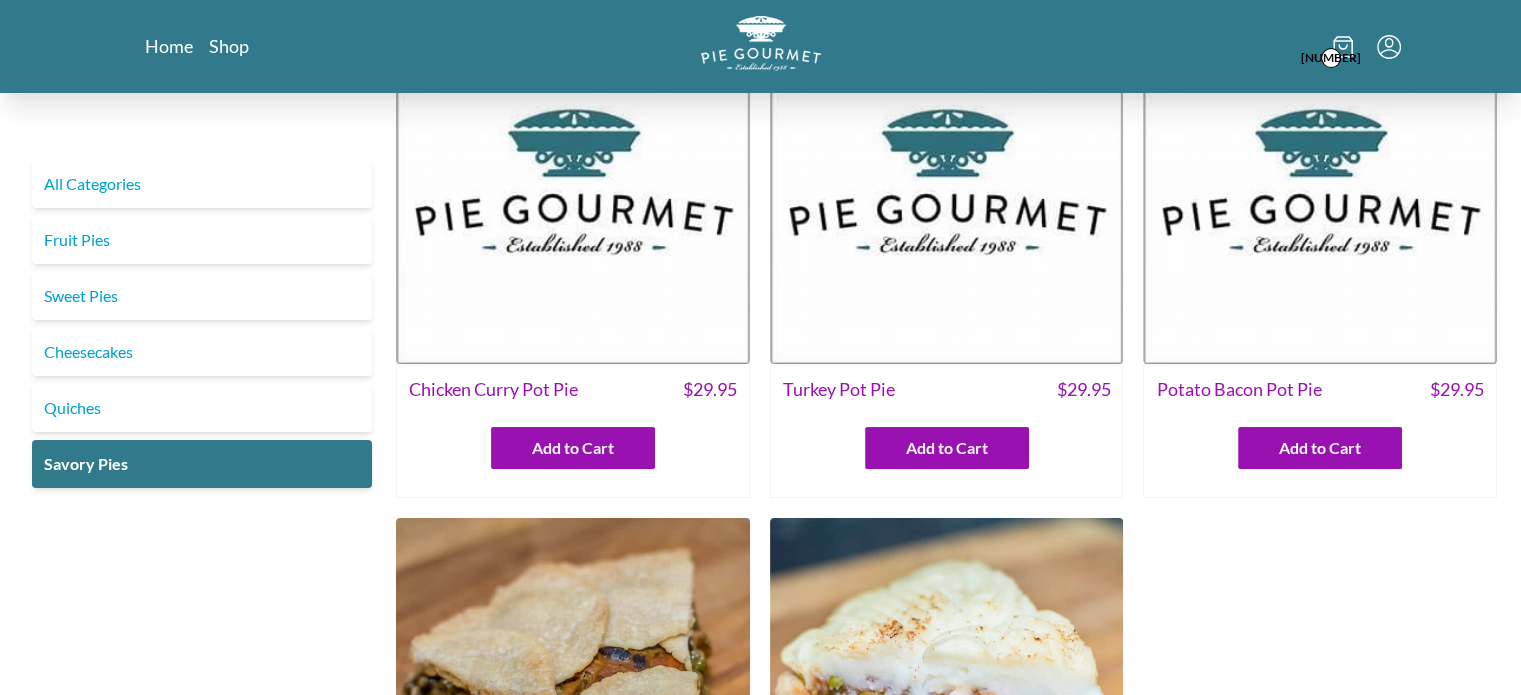 scroll, scrollTop: 0, scrollLeft: 0, axis: both 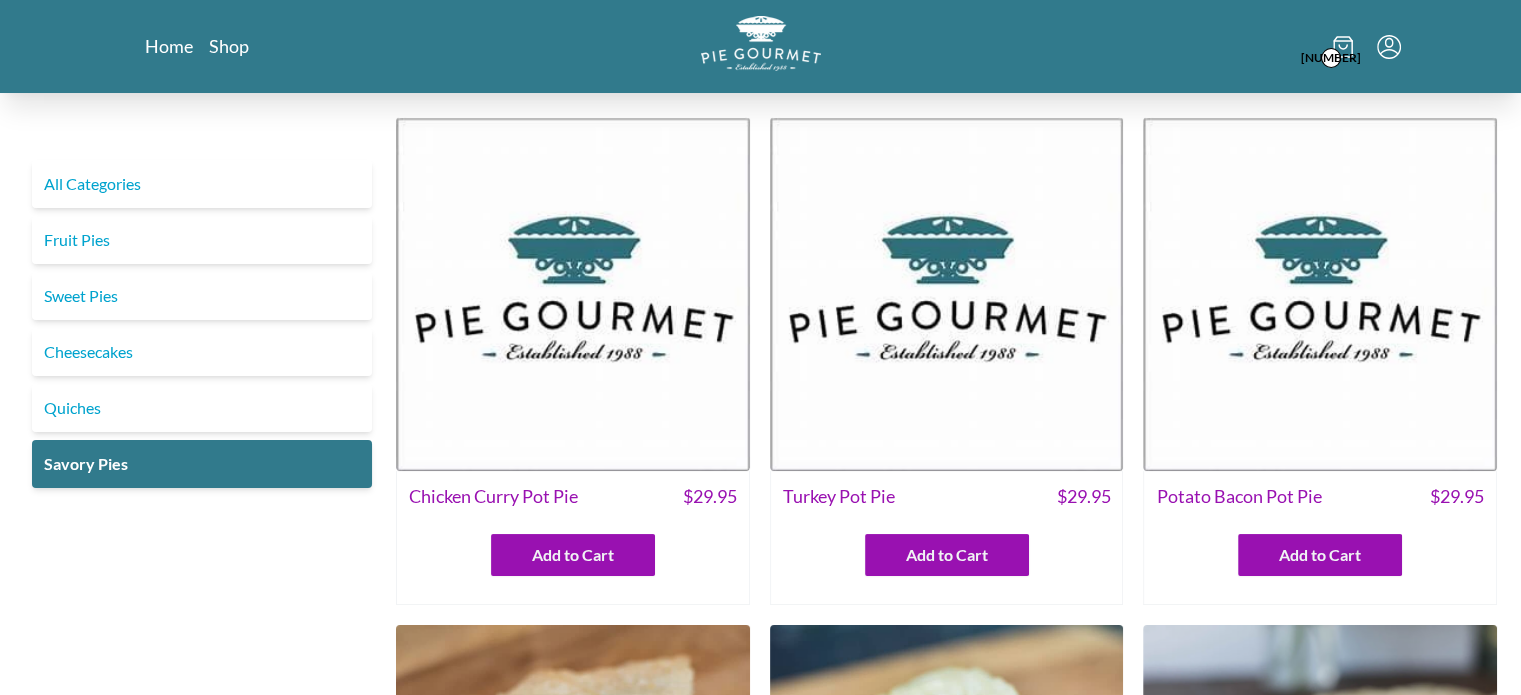click on "Turkey Pot Pie" at bounding box center [839, 496] 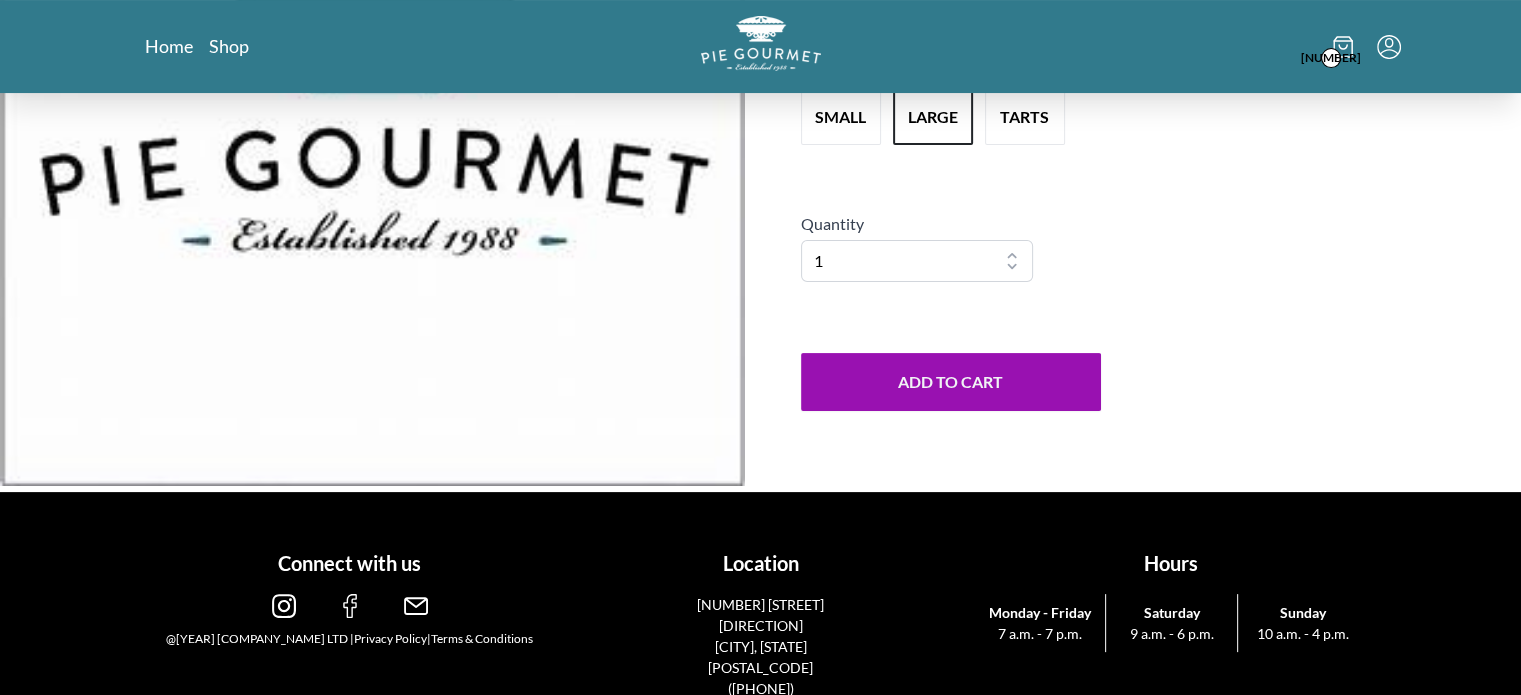 scroll, scrollTop: 0, scrollLeft: 0, axis: both 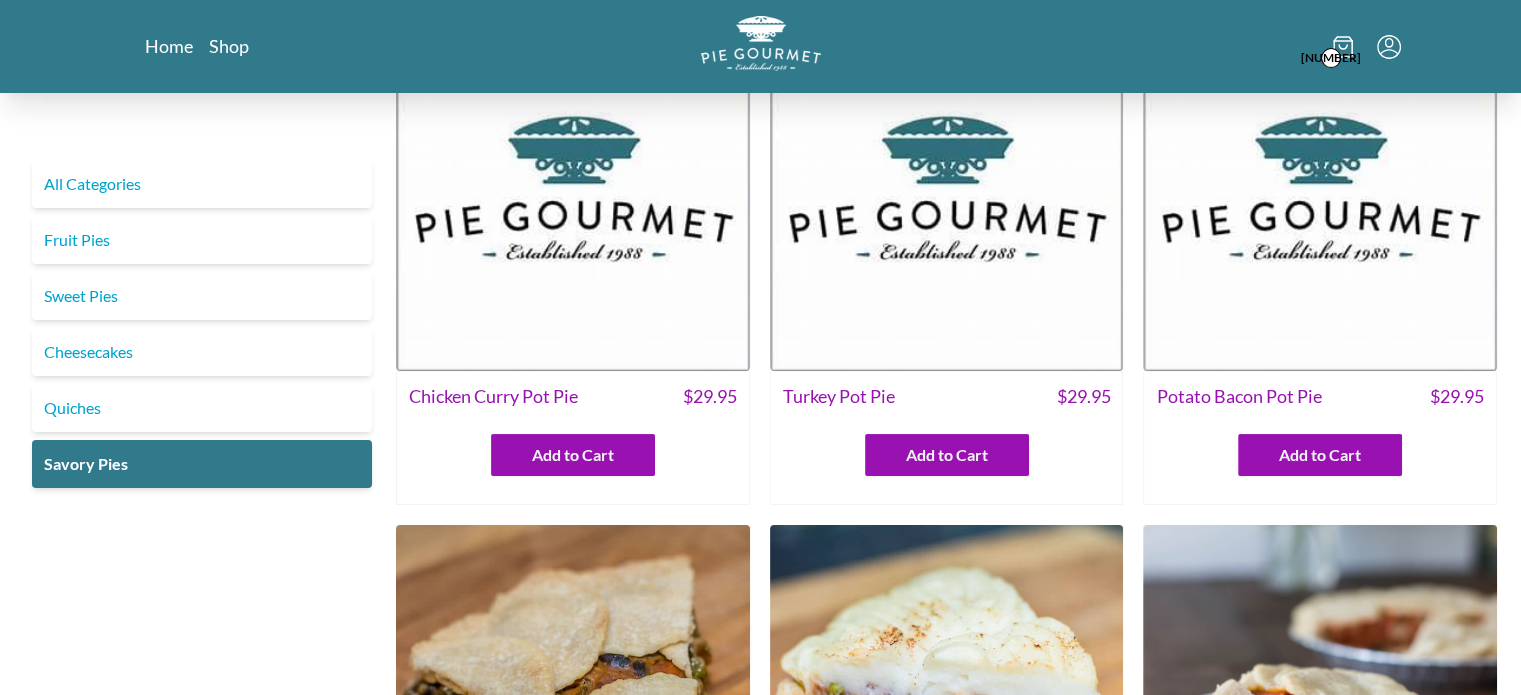 click 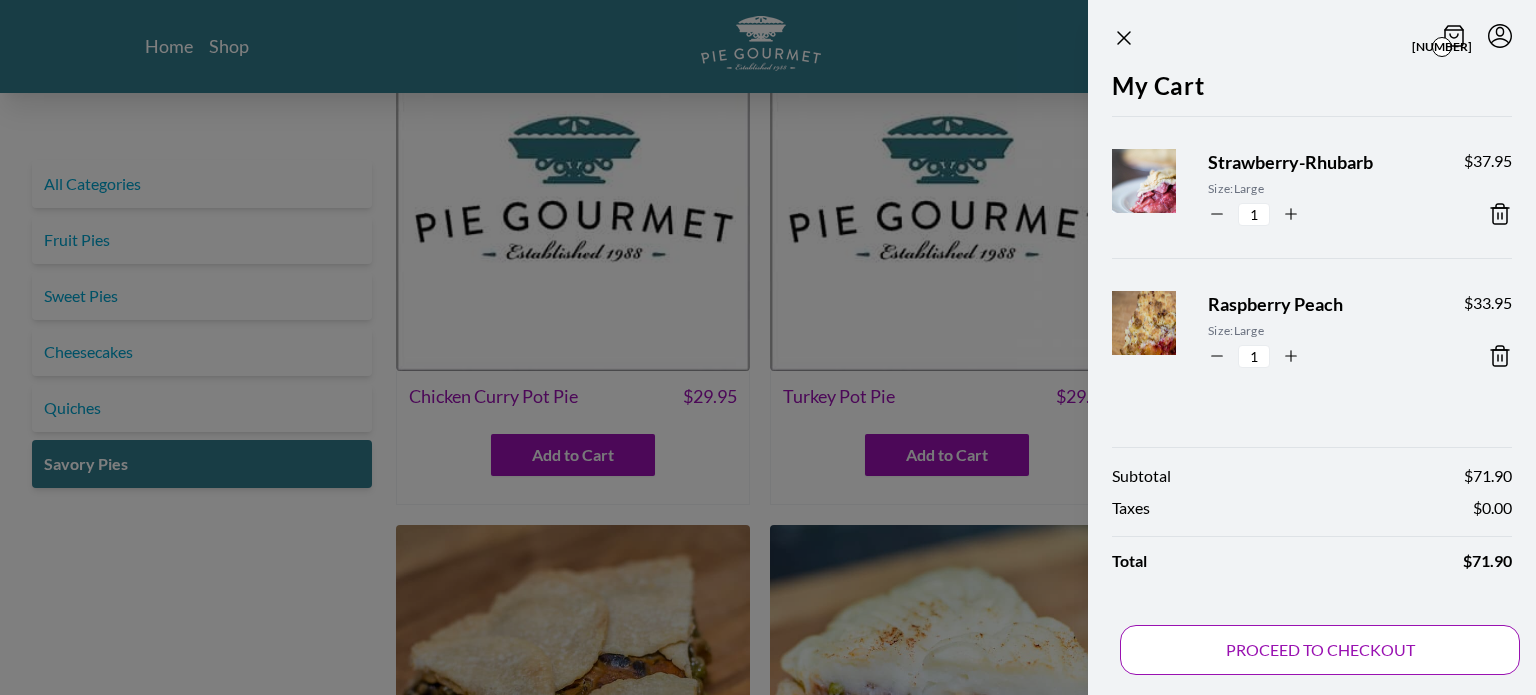 click on "PROCEED TO CHECKOUT" at bounding box center [1320, 650] 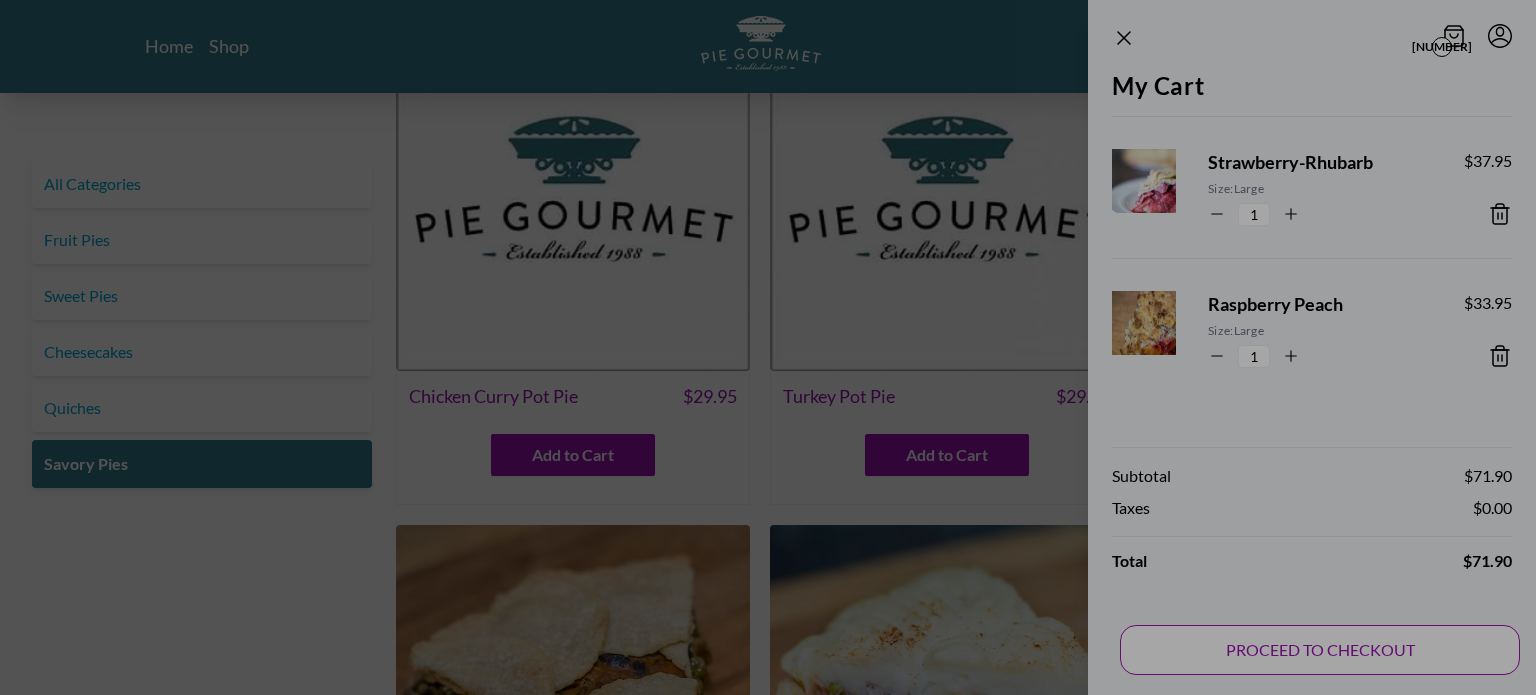 type 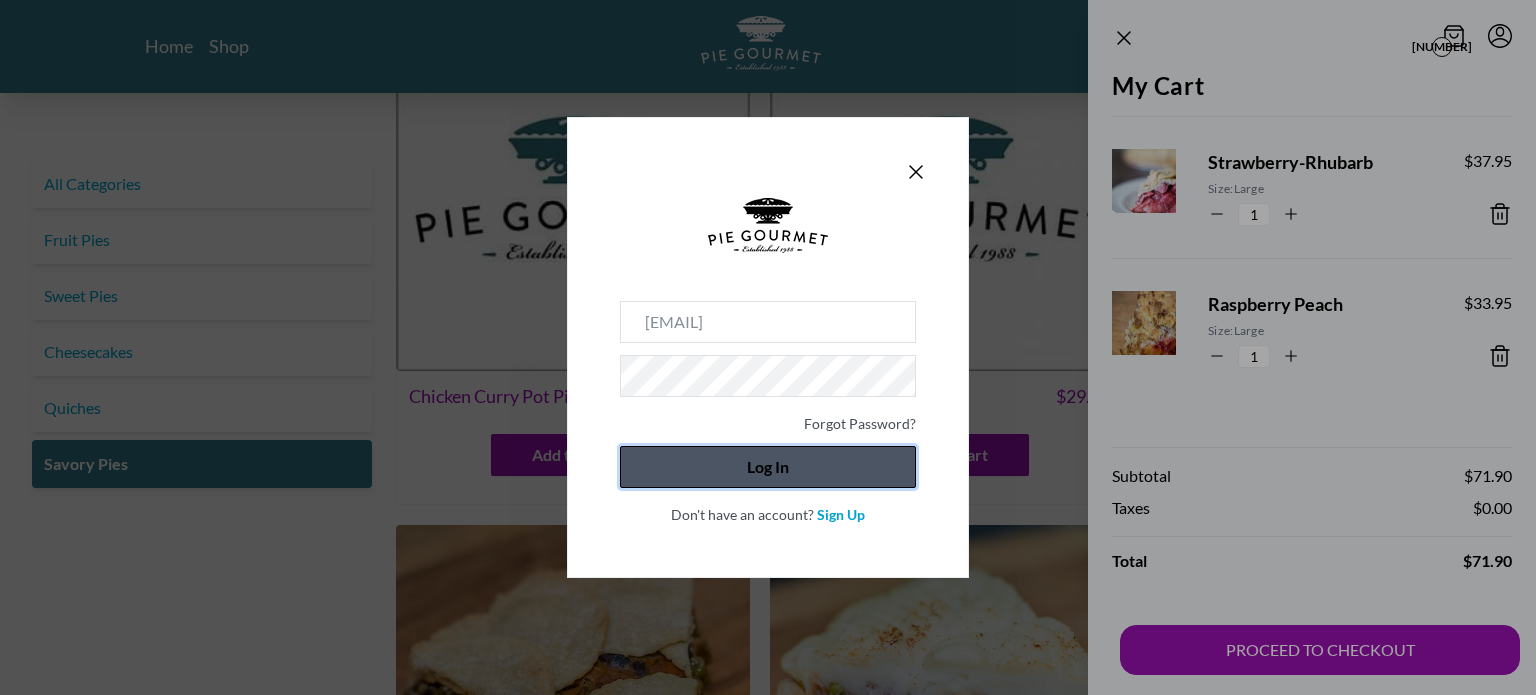 click on "Log In" 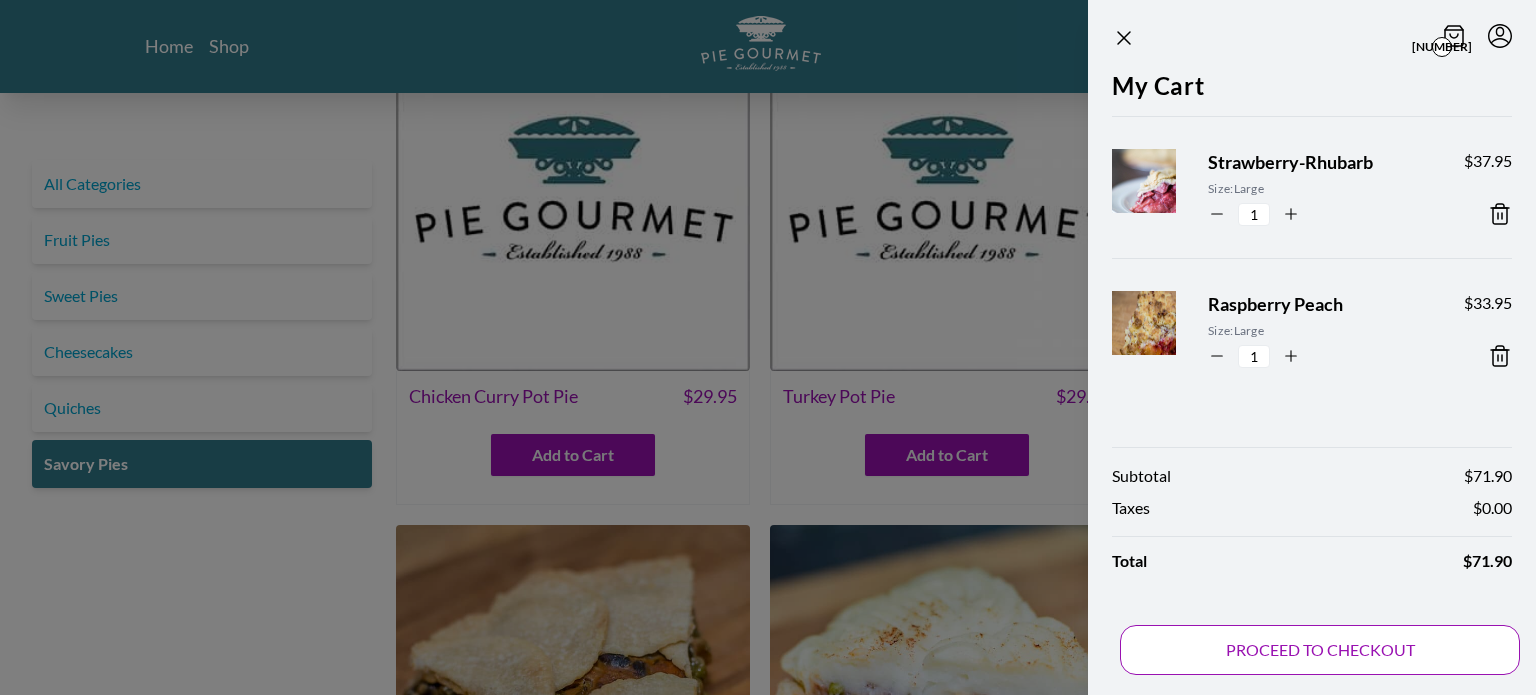 click on "PROCEED TO CHECKOUT" at bounding box center [1320, 650] 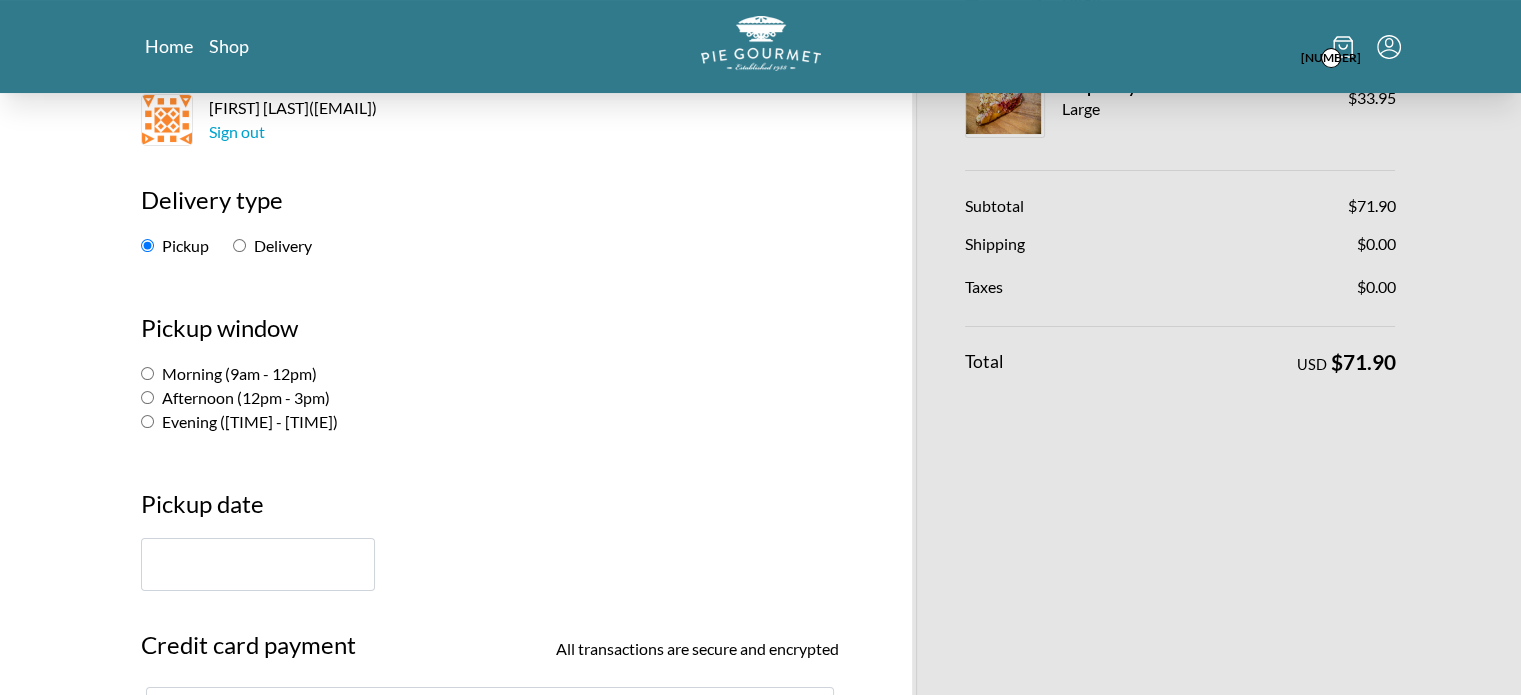 scroll, scrollTop: 200, scrollLeft: 0, axis: vertical 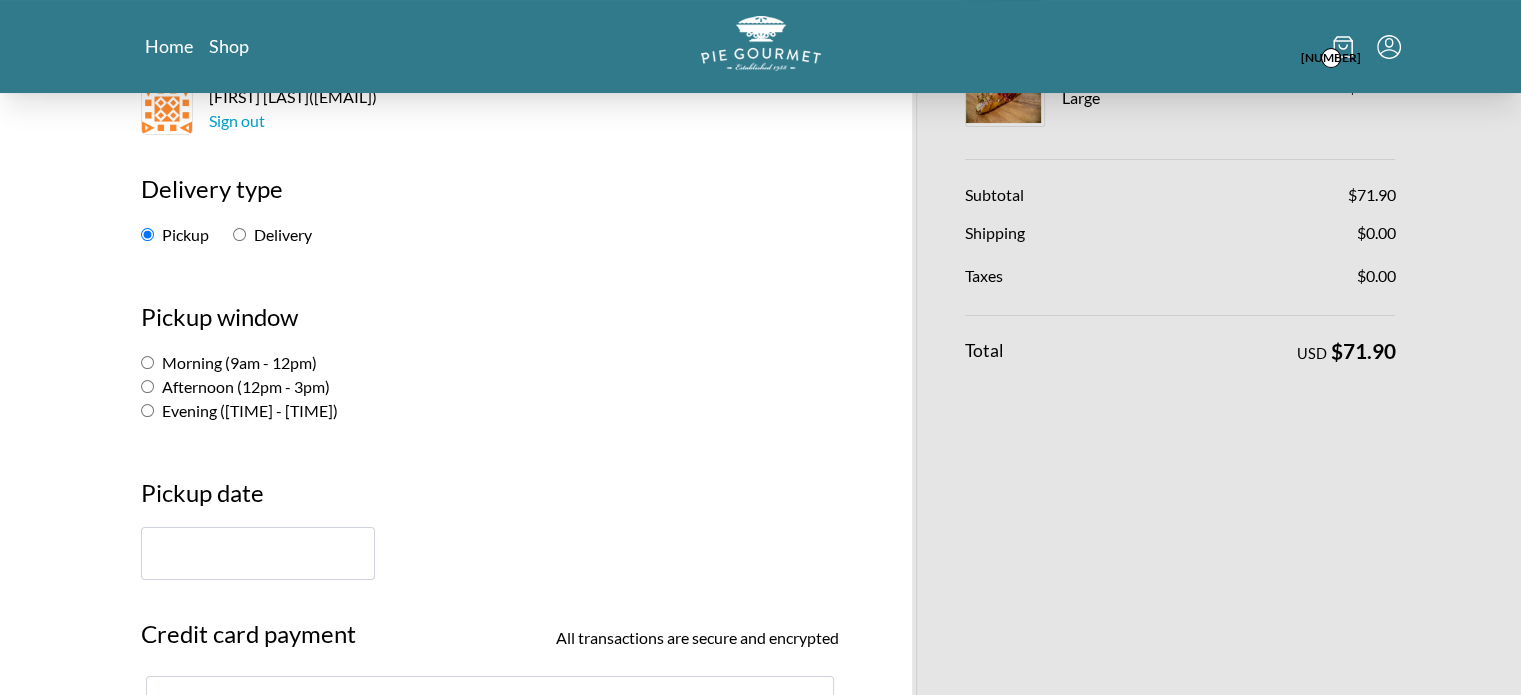 click on "Delivery" at bounding box center (239, 234) 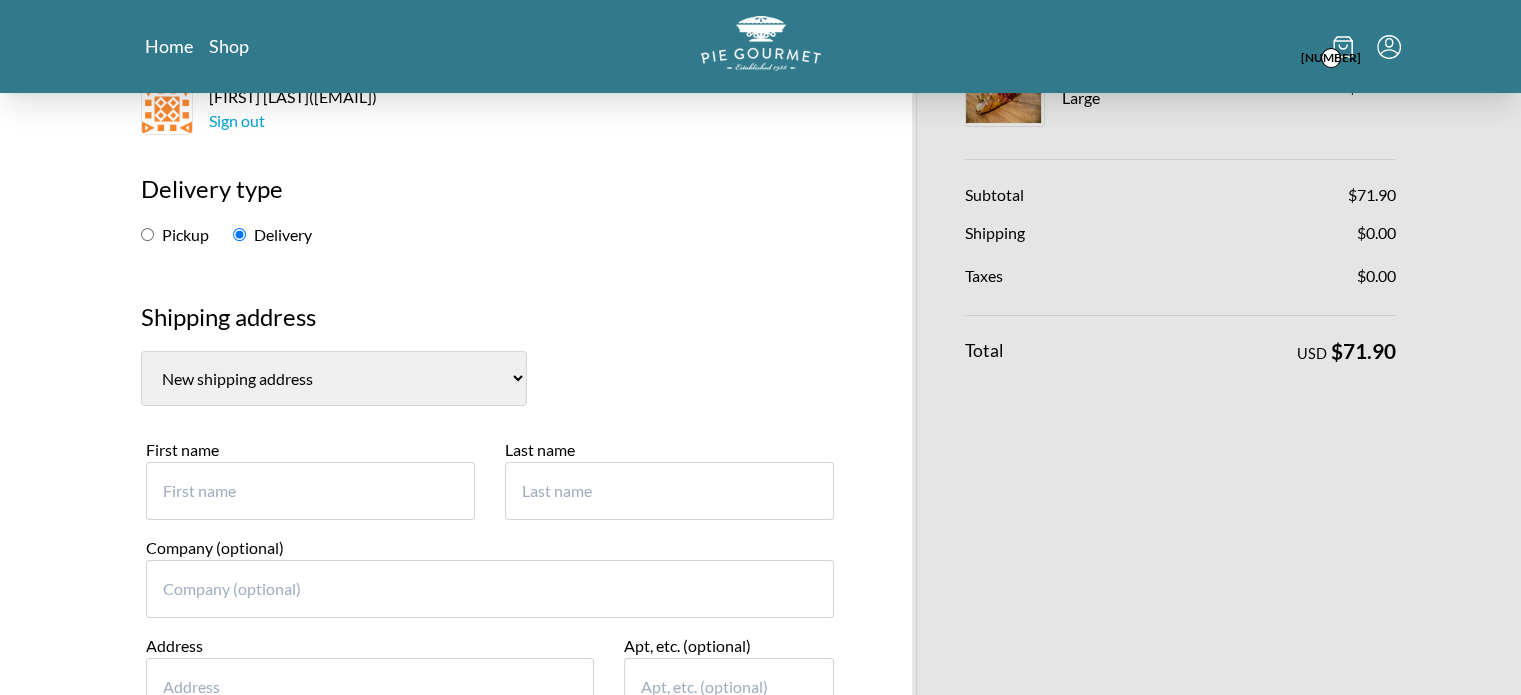 click on "[FIRST] [LAST], NULL NULL (US) [FIRST] [LAST], [NUMBER] [STREET] [CITY] (US) [NEW_ADDRESS]" at bounding box center [334, 378] 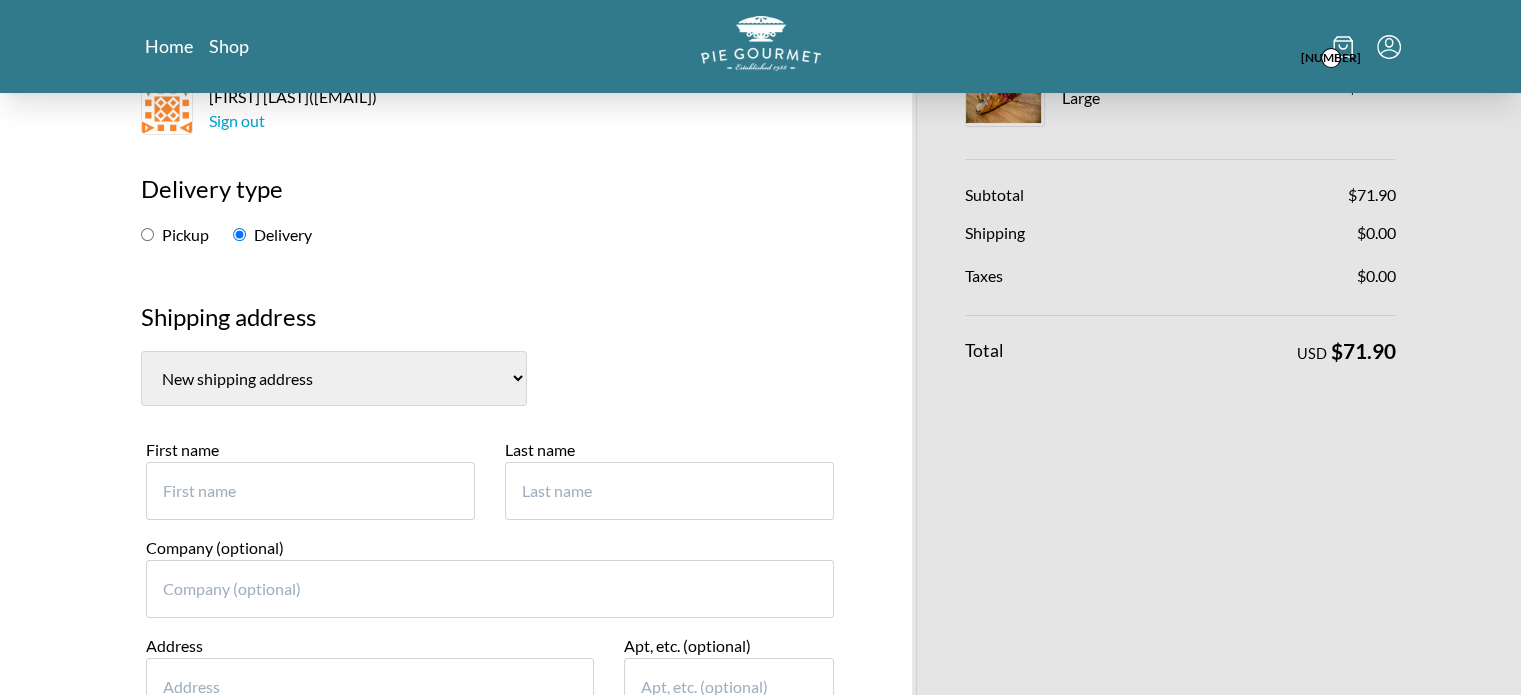 select on "1" 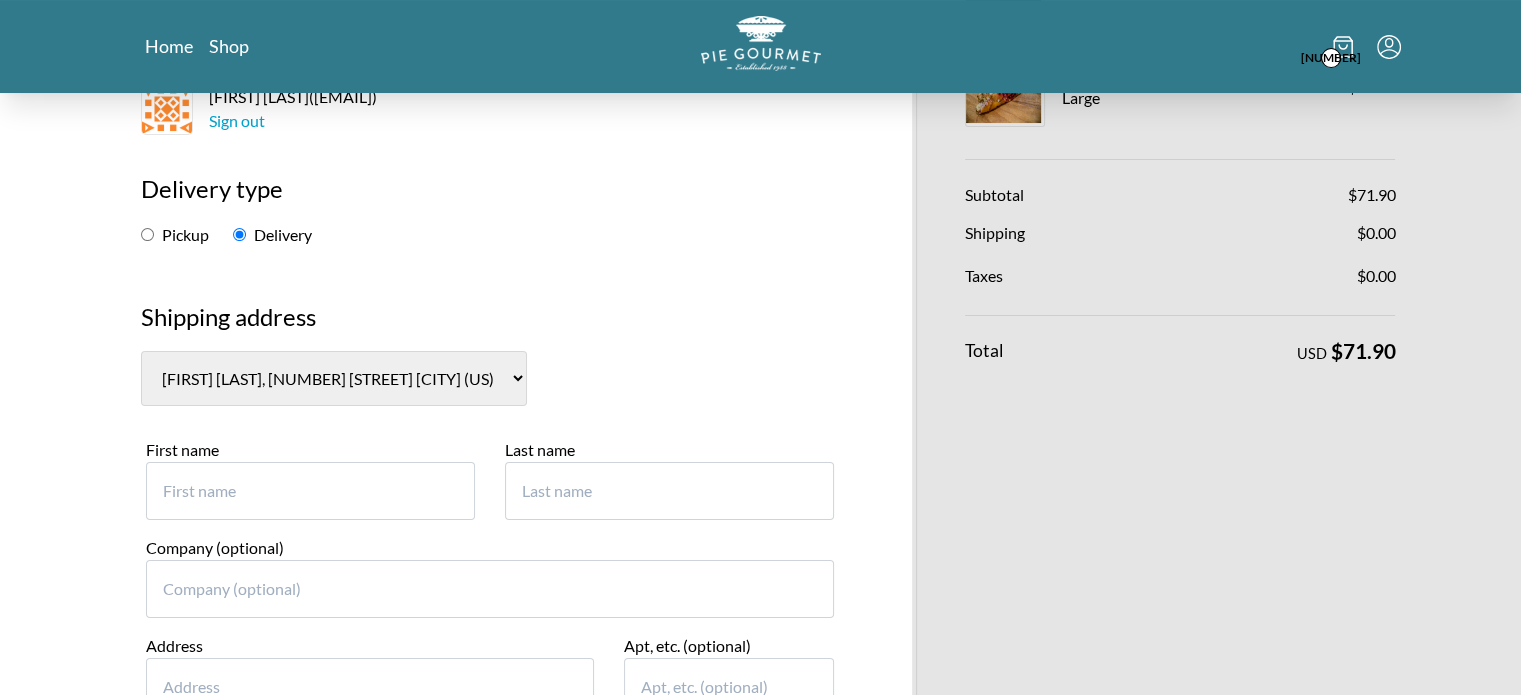 click on "[FIRST] [LAST], NULL NULL (US) [FIRST] [LAST], [NUMBER] [STREET] [CITY] (US) [NEW_ADDRESS]" at bounding box center (334, 378) 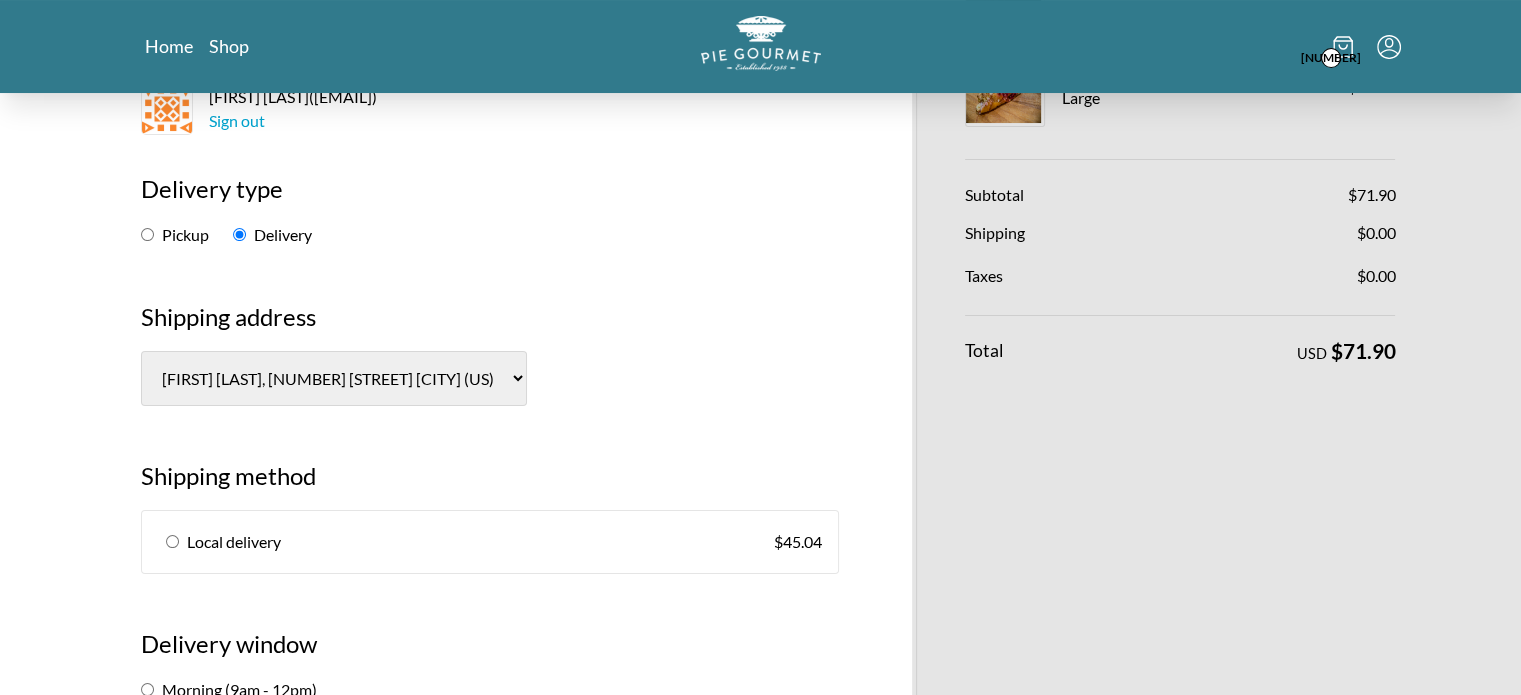 click at bounding box center [172, 541] 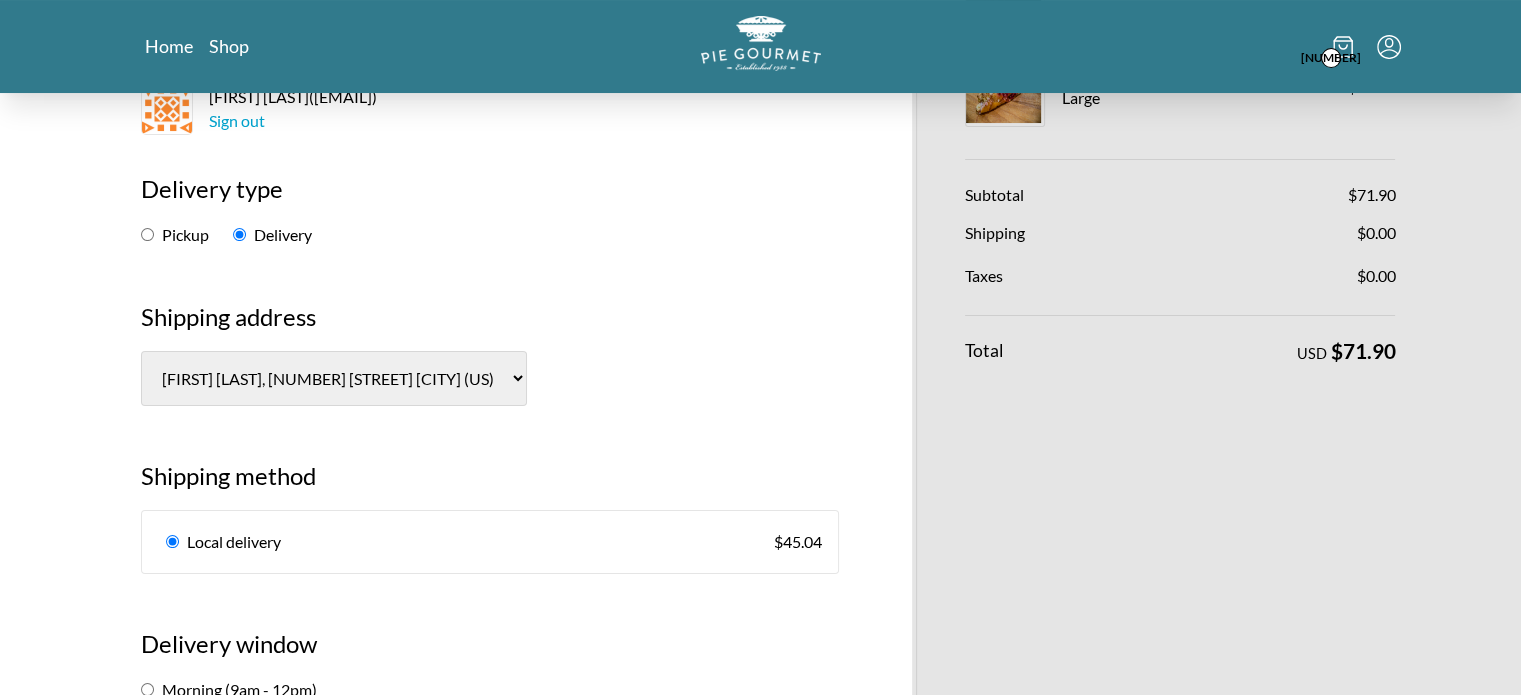 radio on "true" 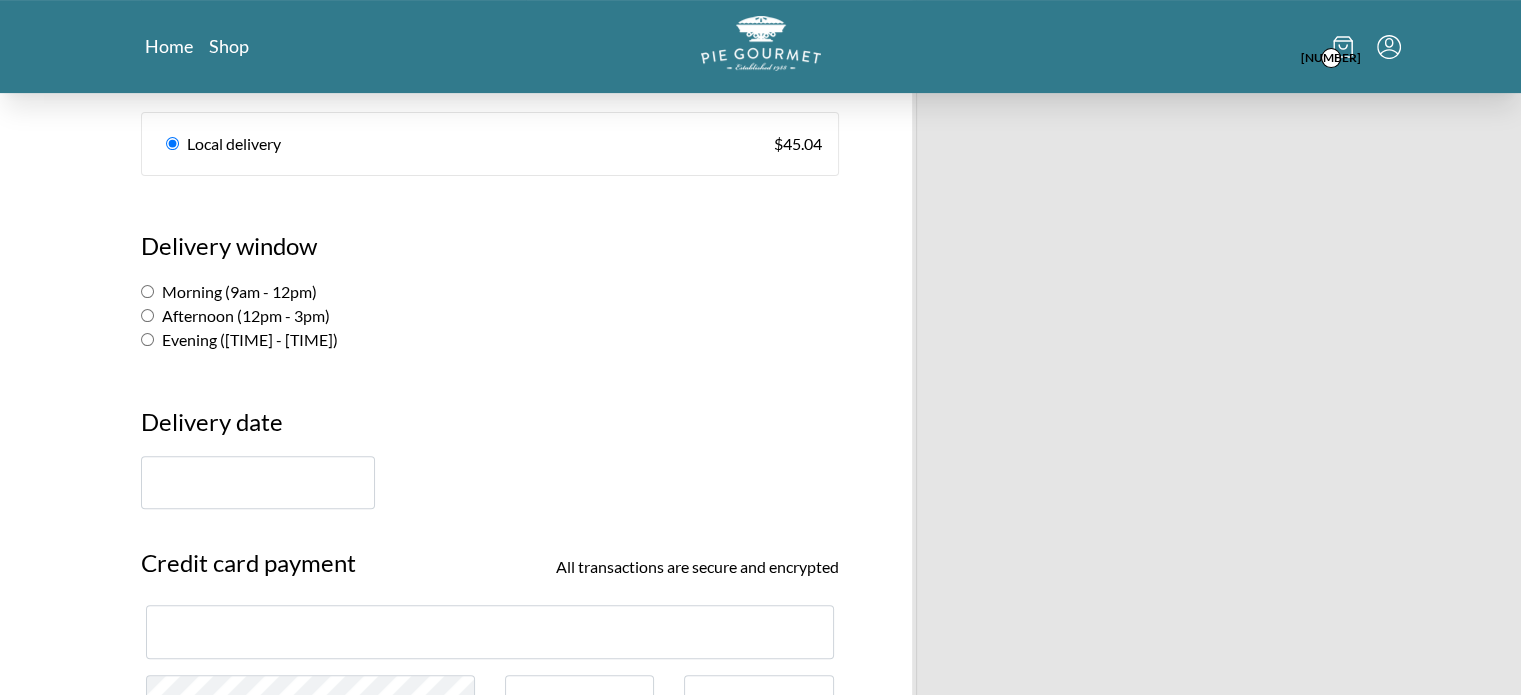 scroll, scrollTop: 600, scrollLeft: 0, axis: vertical 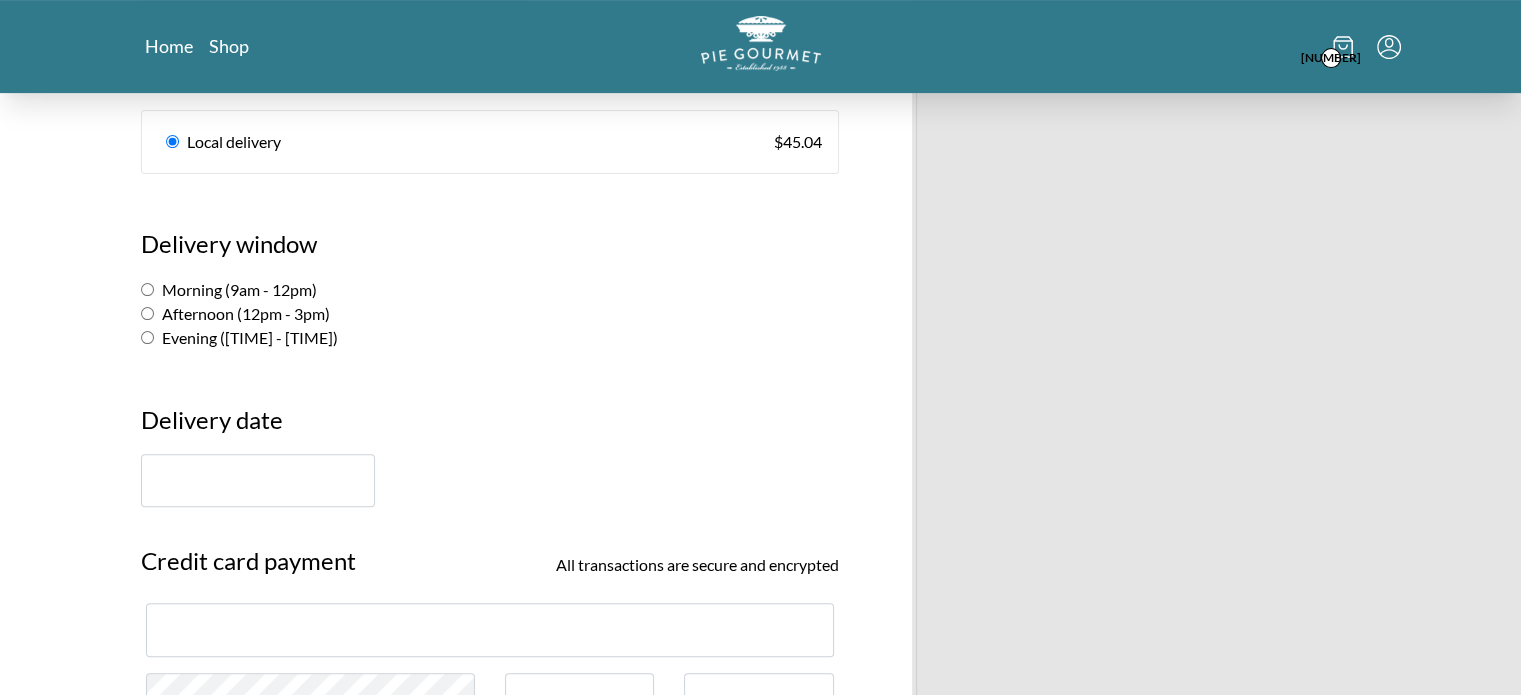 click on "Evening ([TIME] - [TIME])" at bounding box center [239, 337] 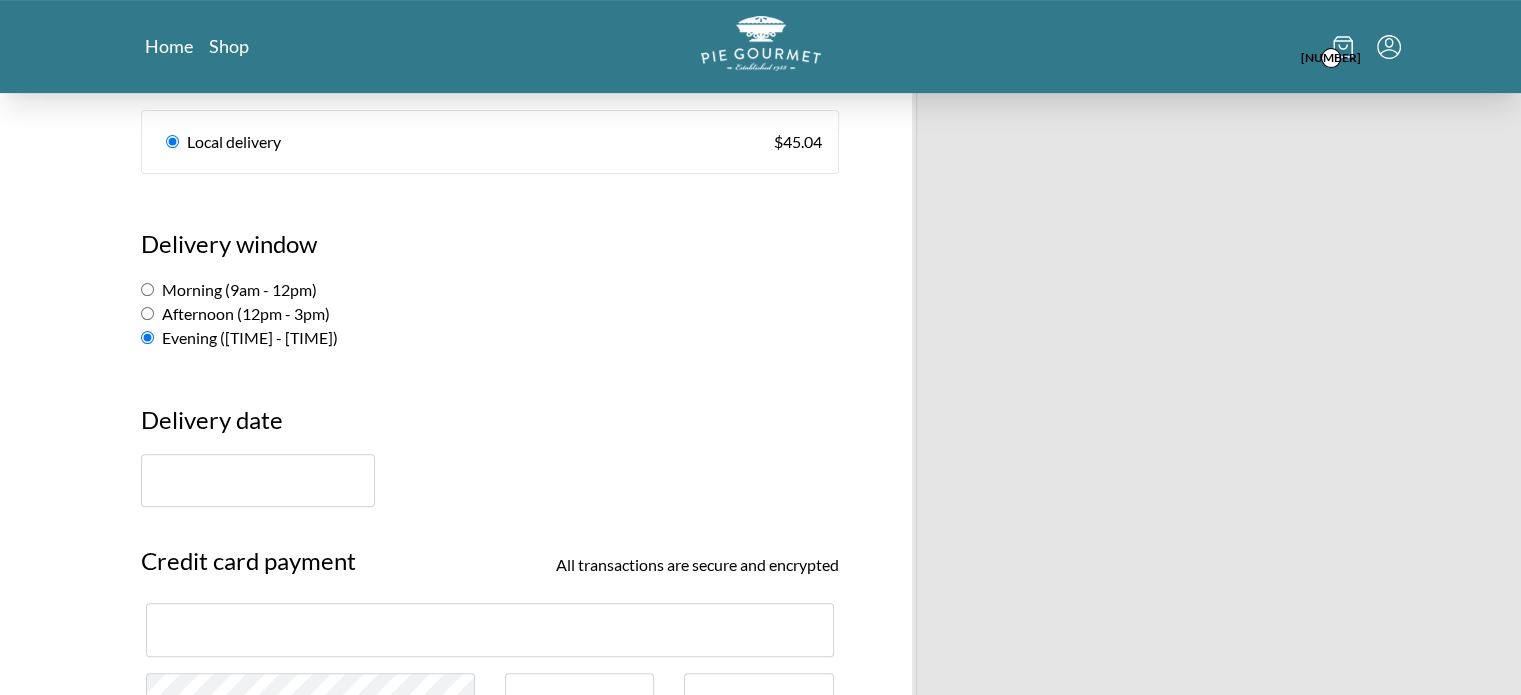 radio on "true" 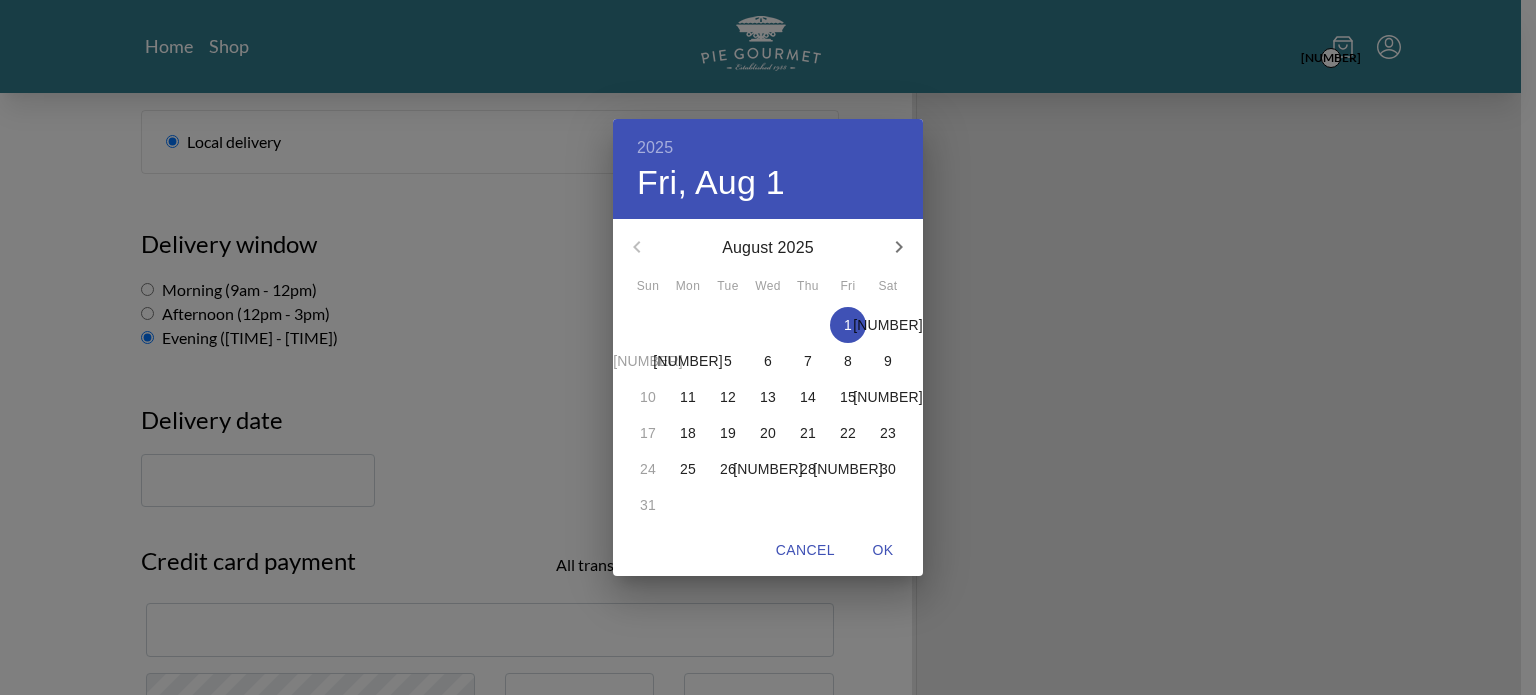 click on "[NUMBER]" at bounding box center [888, 325] 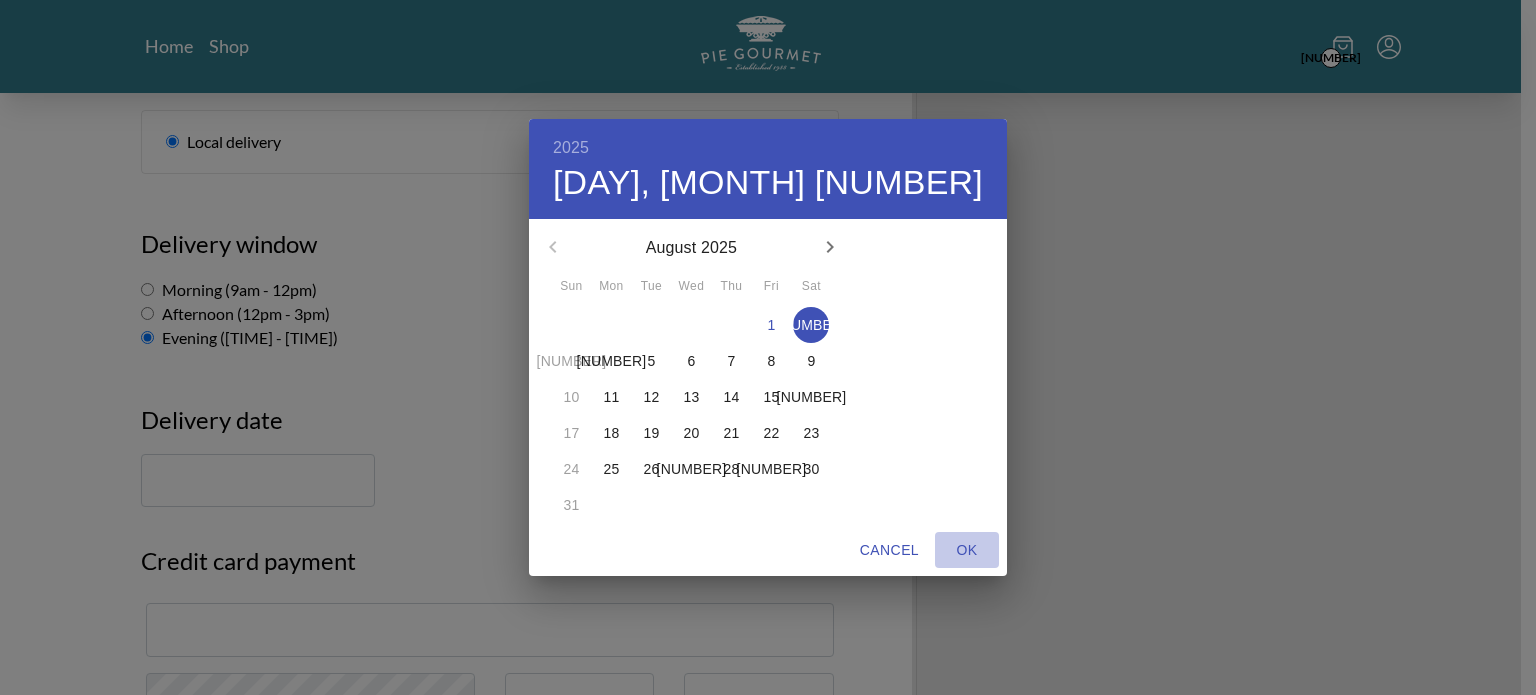 click on "OK" at bounding box center (967, 550) 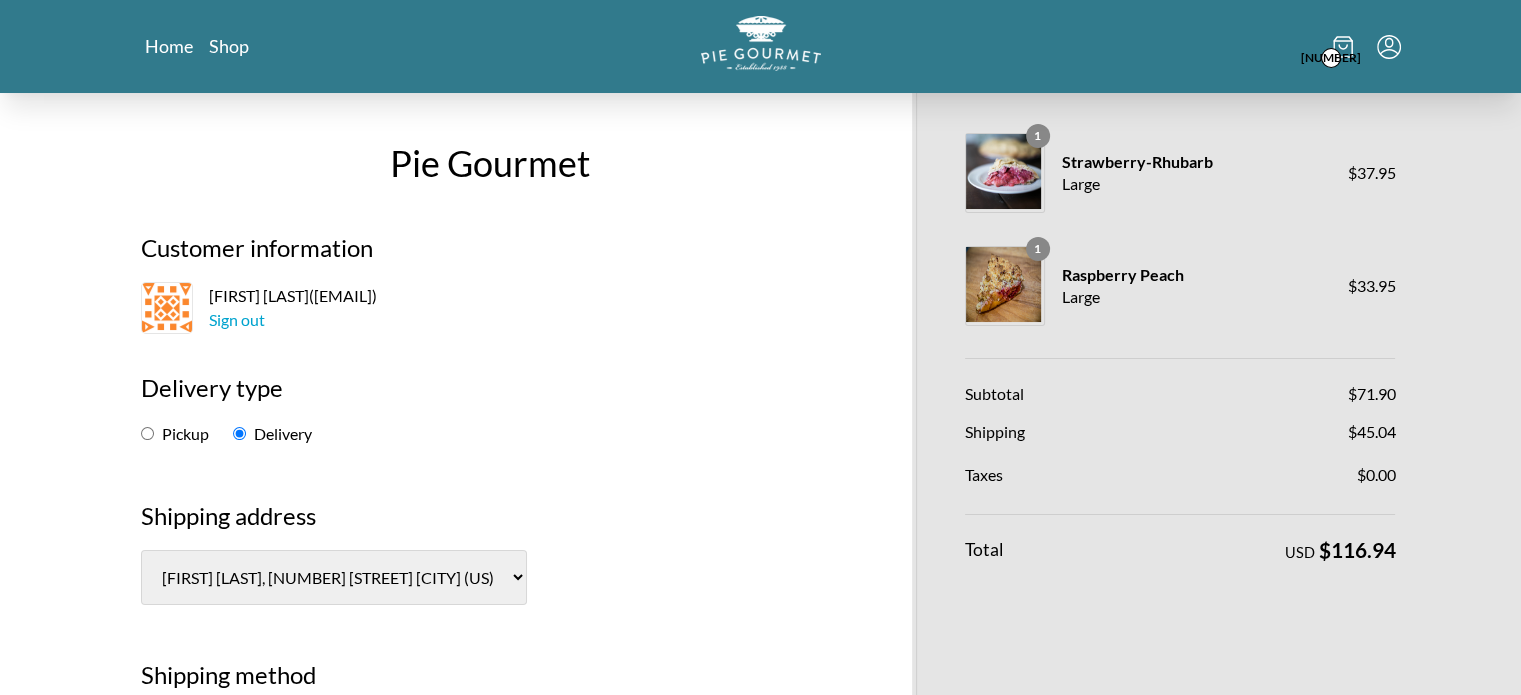 scroll, scrollTop: 0, scrollLeft: 0, axis: both 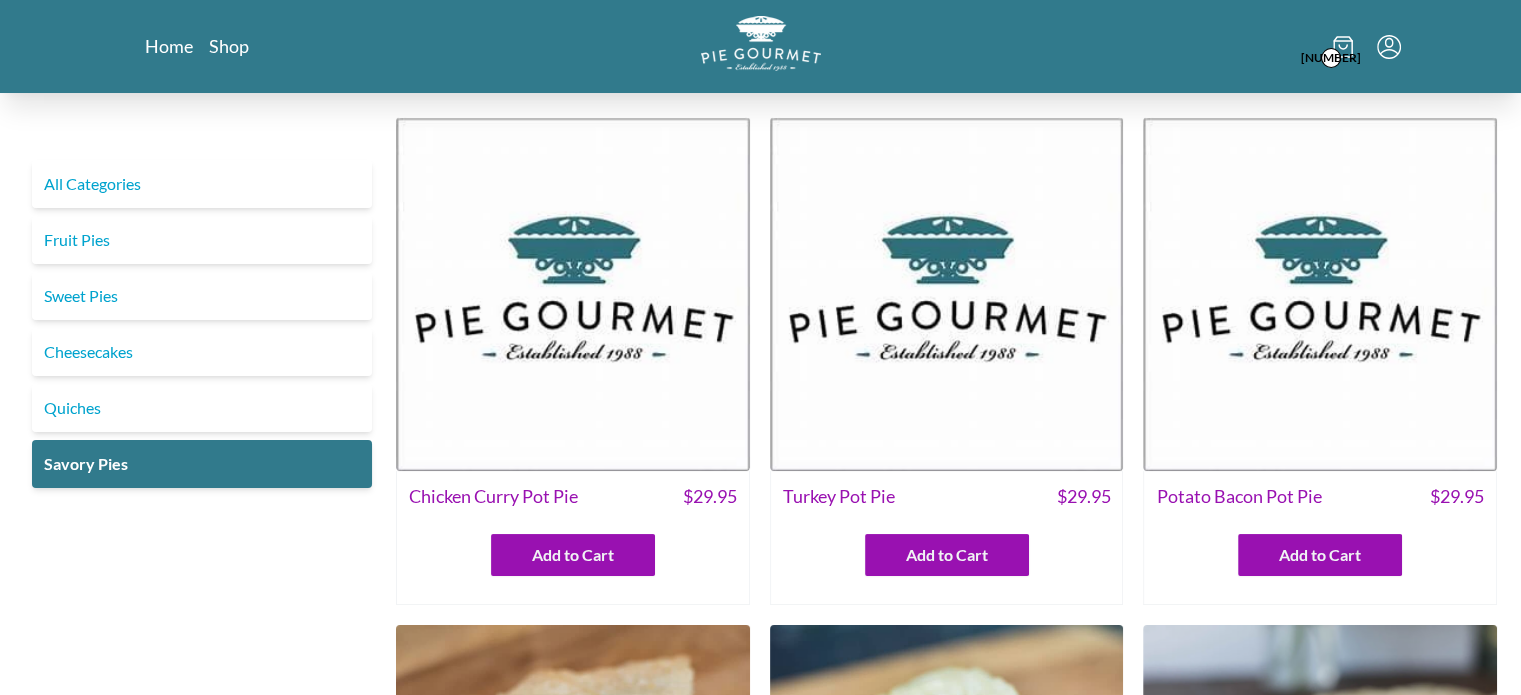 click on "[NUMBER]" at bounding box center (1187, 46) 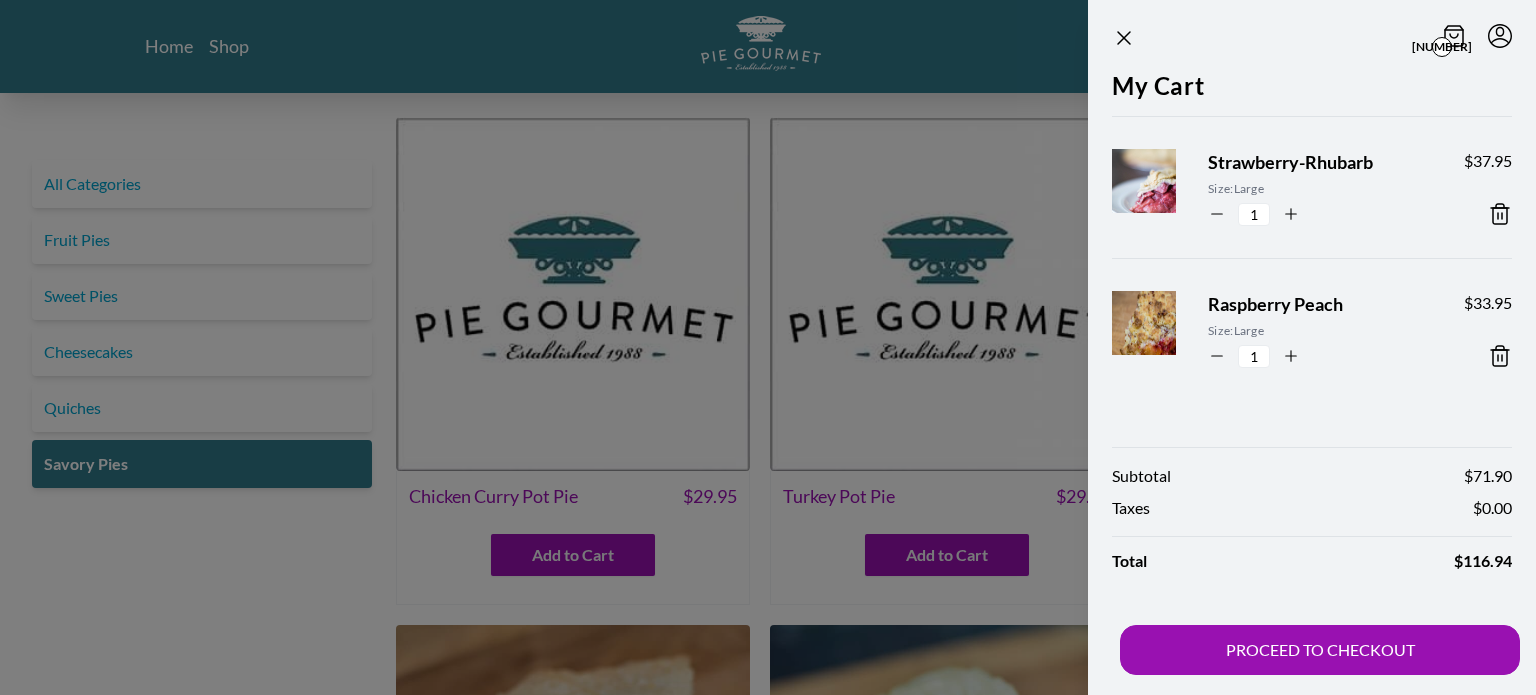 click 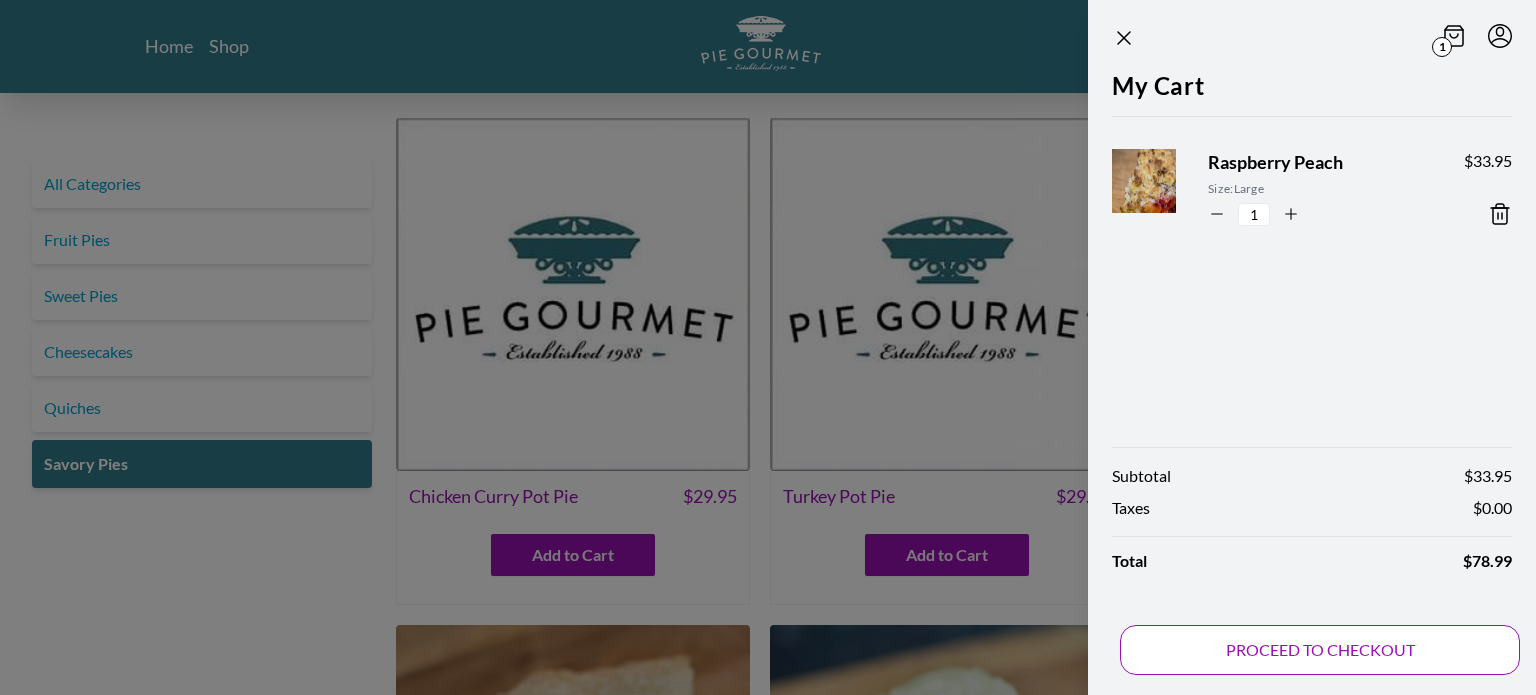 click on "PROCEED TO CHECKOUT" at bounding box center (1320, 650) 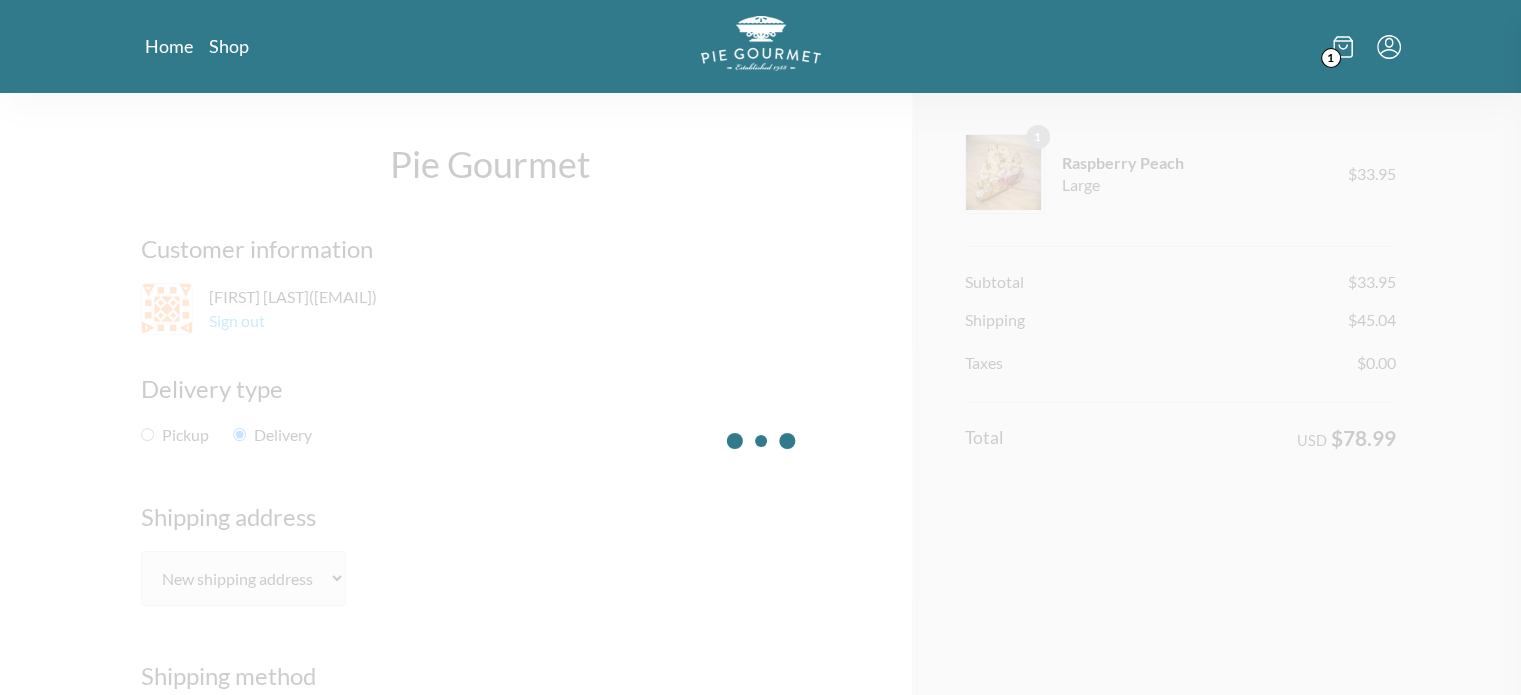 select on "1" 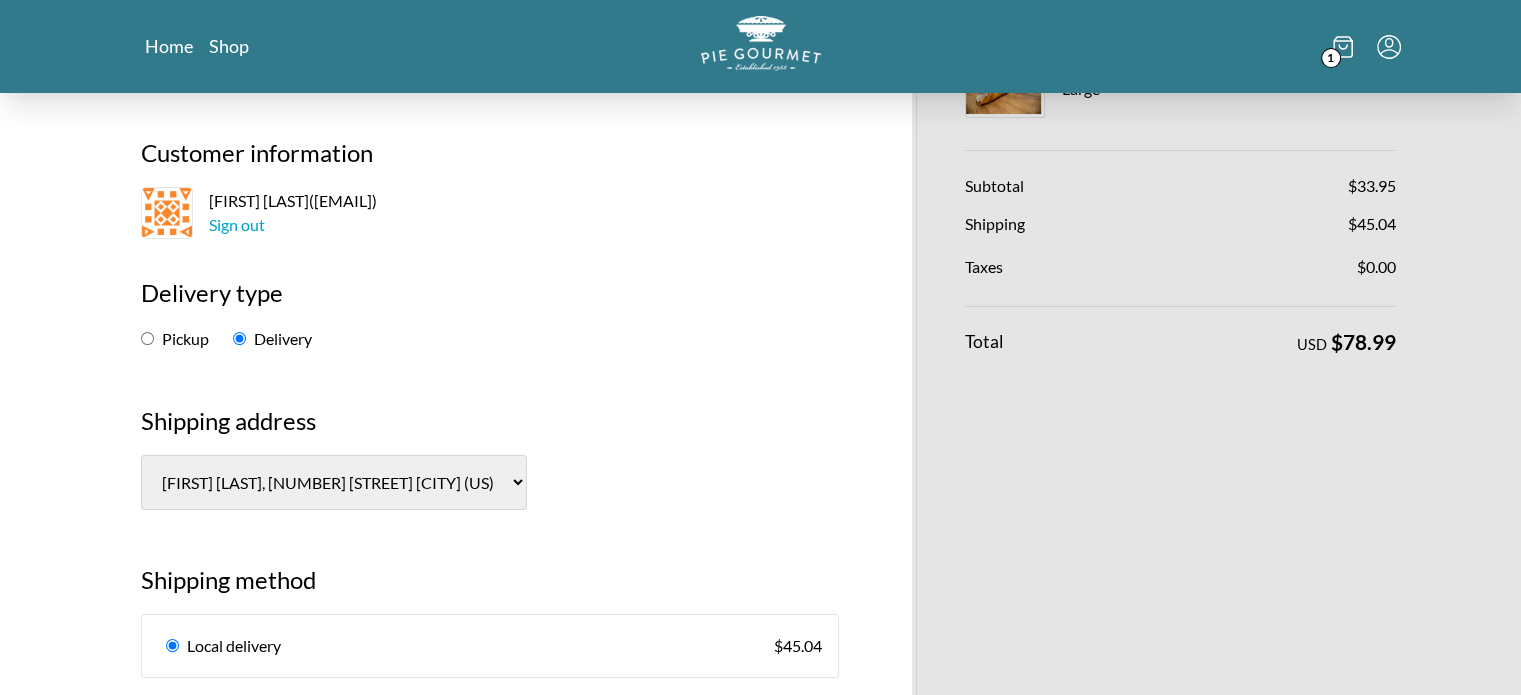 scroll, scrollTop: 0, scrollLeft: 0, axis: both 